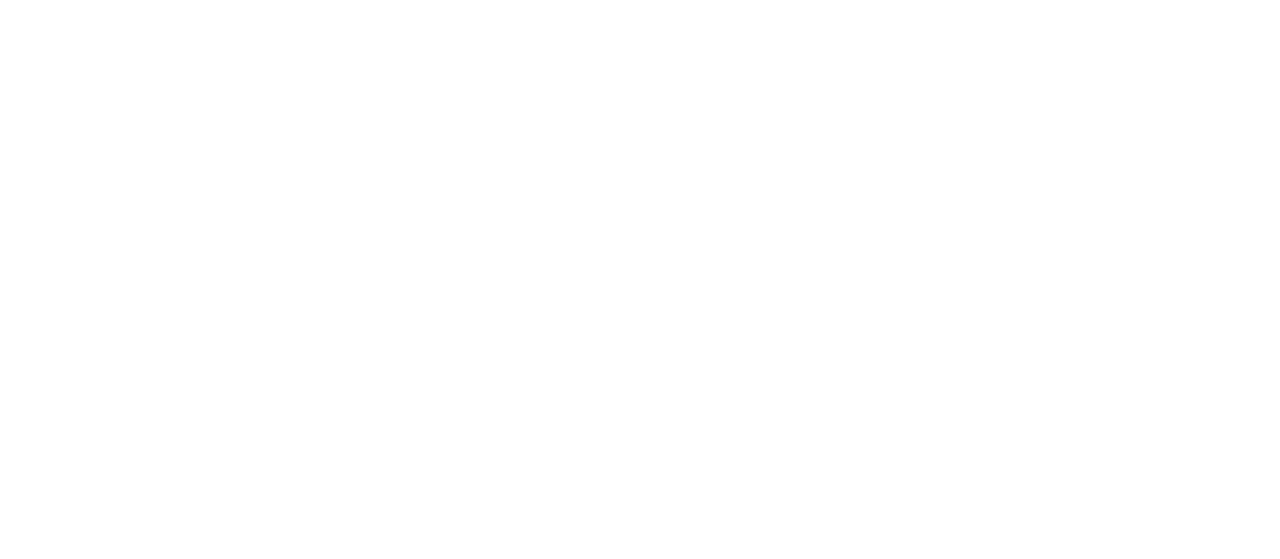 scroll, scrollTop: 0, scrollLeft: 0, axis: both 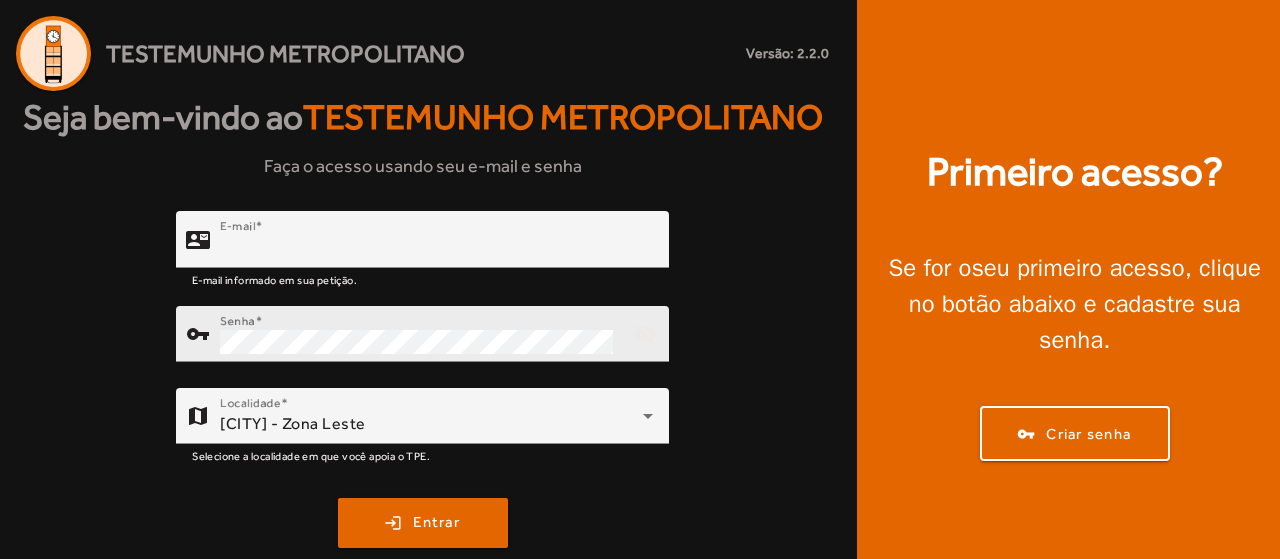 type on "**********" 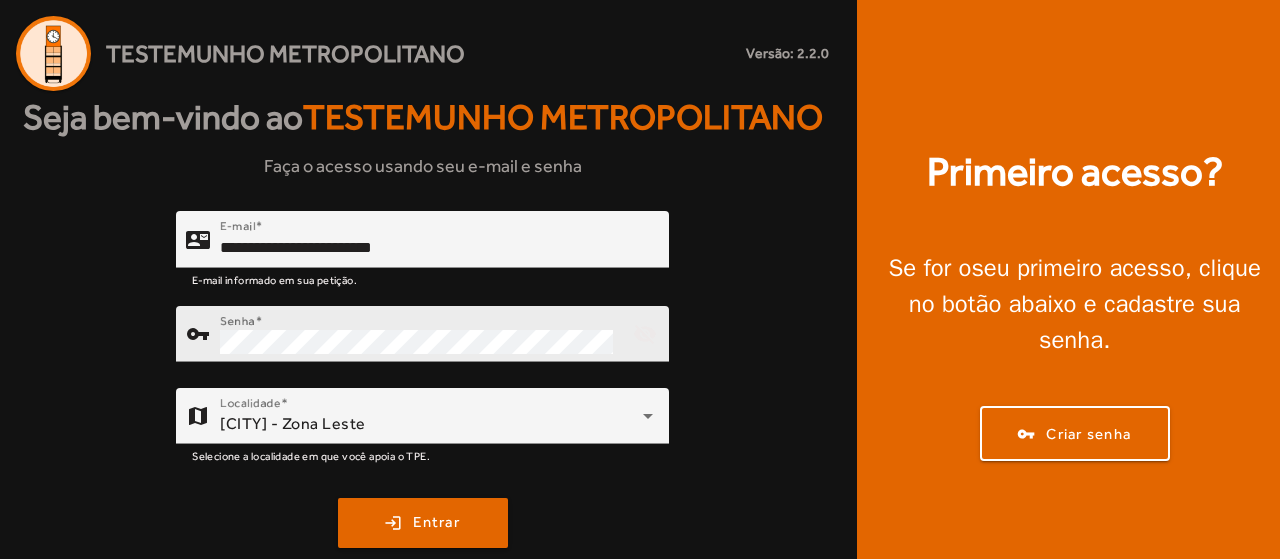 click 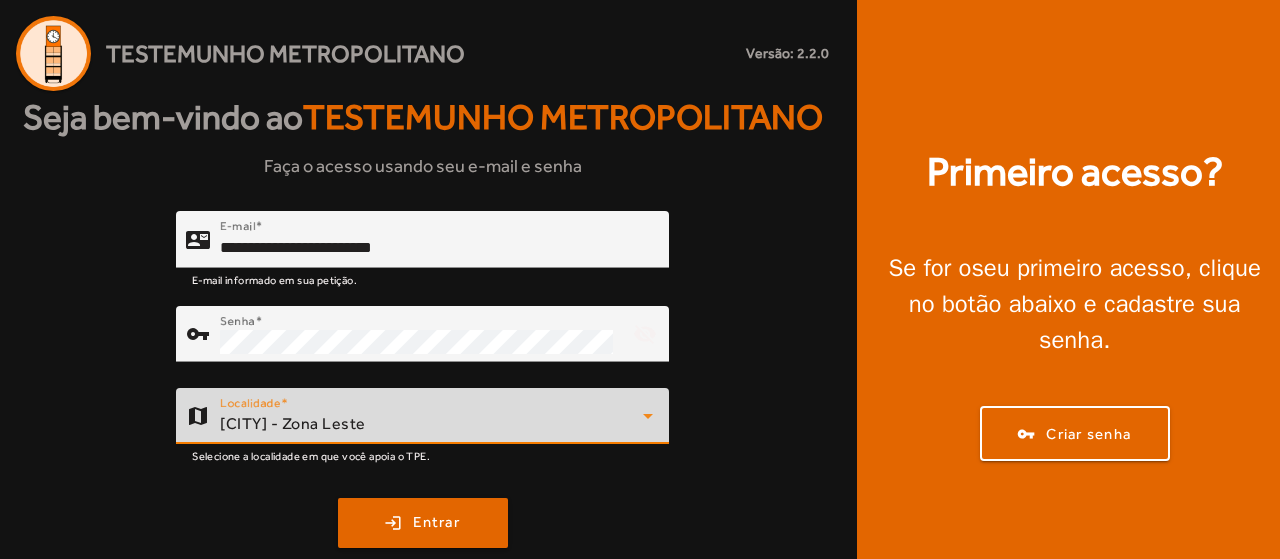click on "[CITY] - Zona Leste" at bounding box center [293, 423] 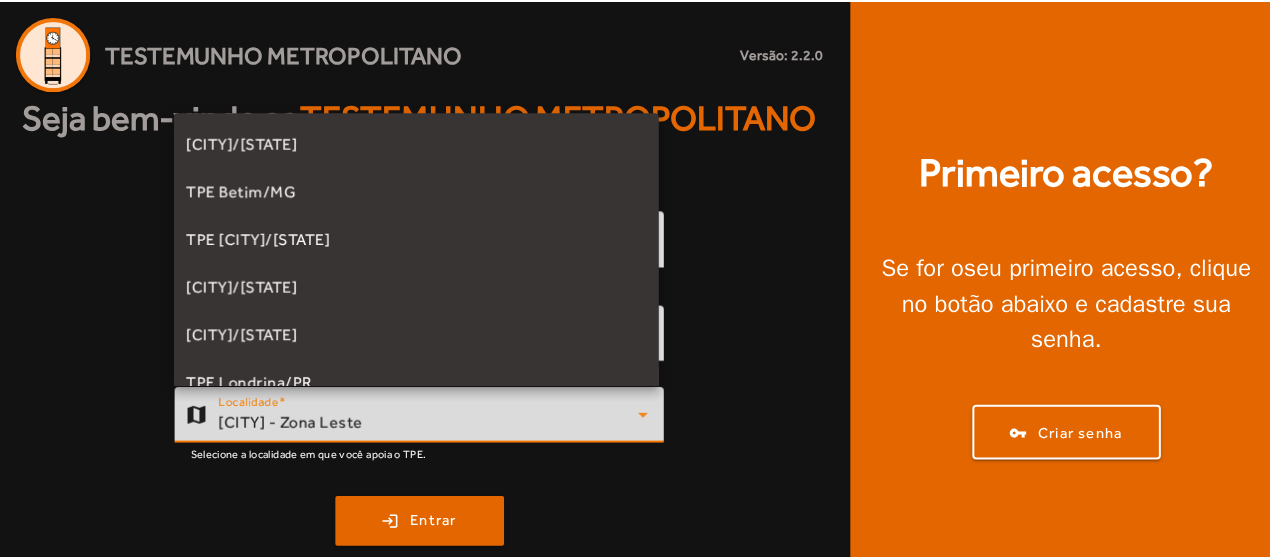 scroll, scrollTop: 357, scrollLeft: 0, axis: vertical 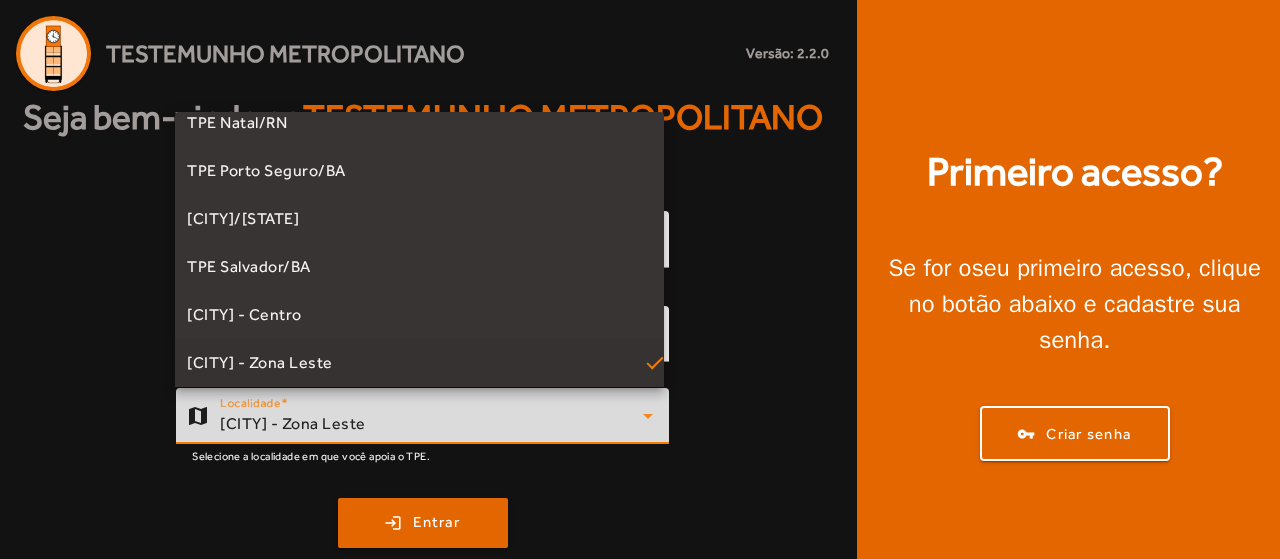 click at bounding box center (640, 279) 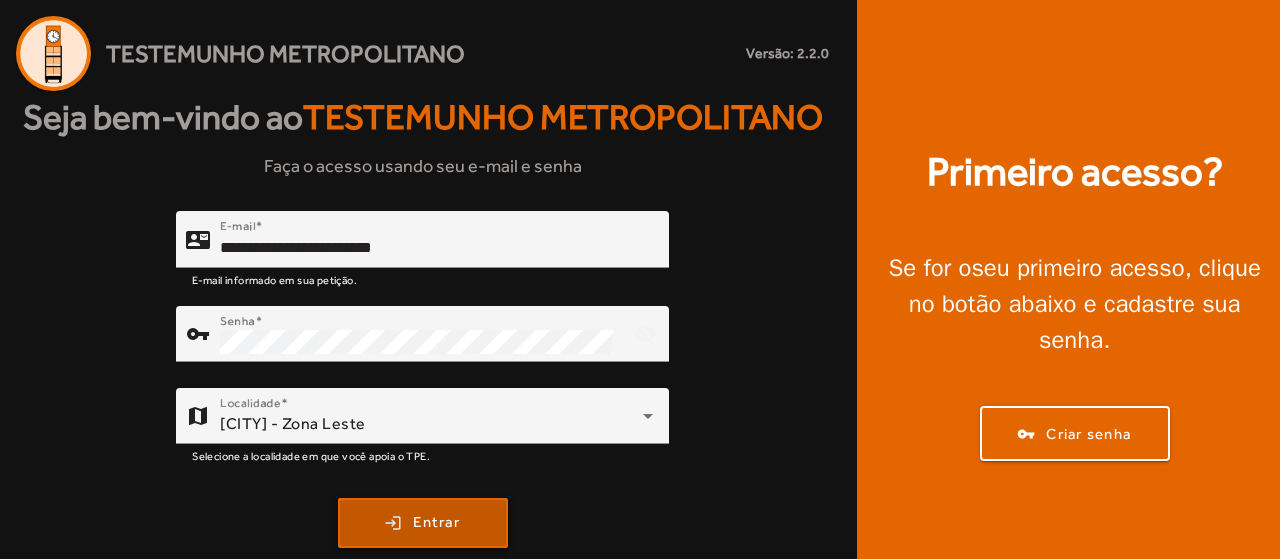 click on "Entrar" 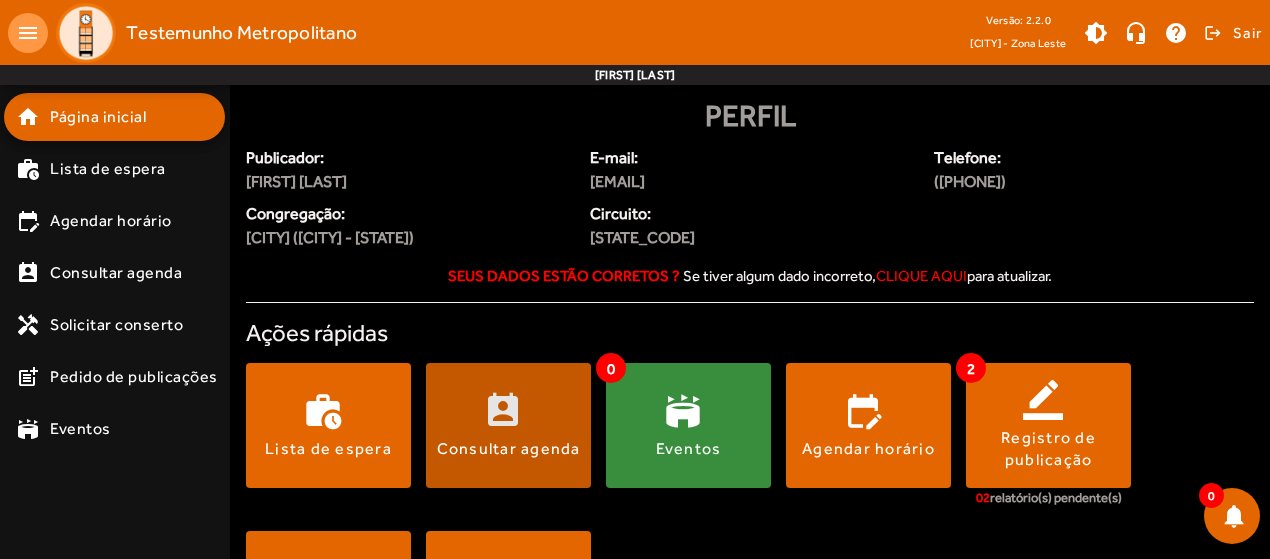 click 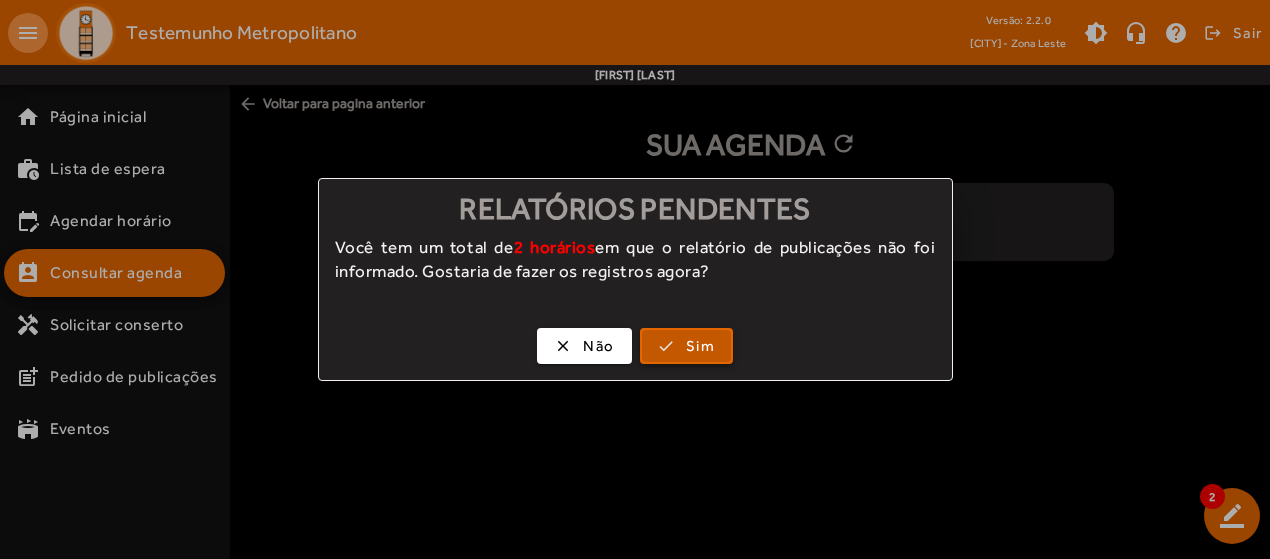 click at bounding box center (686, 346) 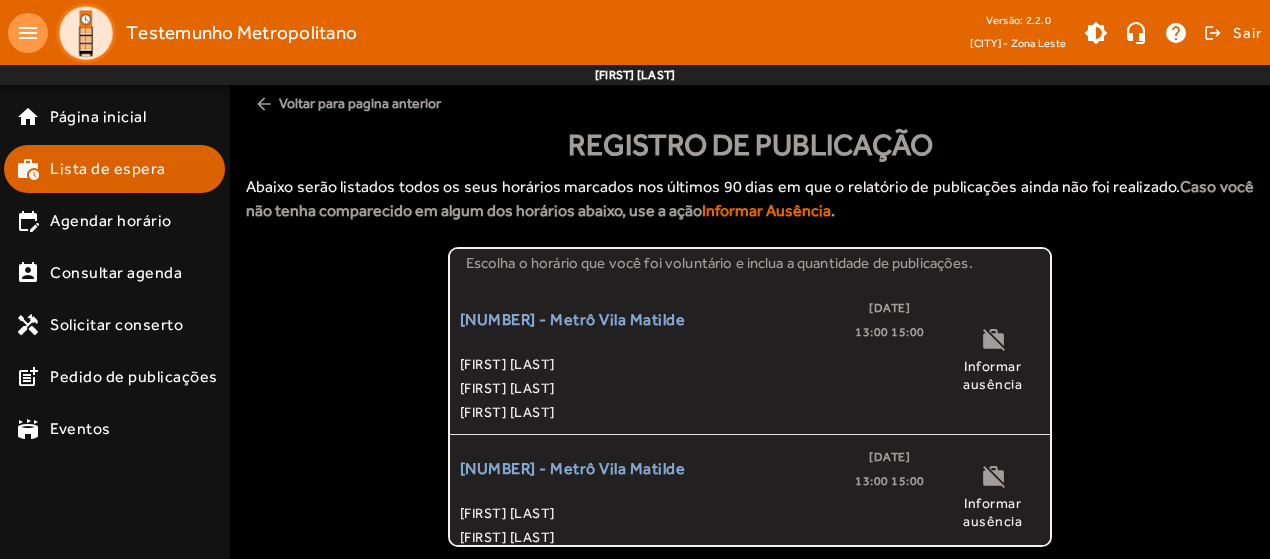 scroll, scrollTop: 0, scrollLeft: 0, axis: both 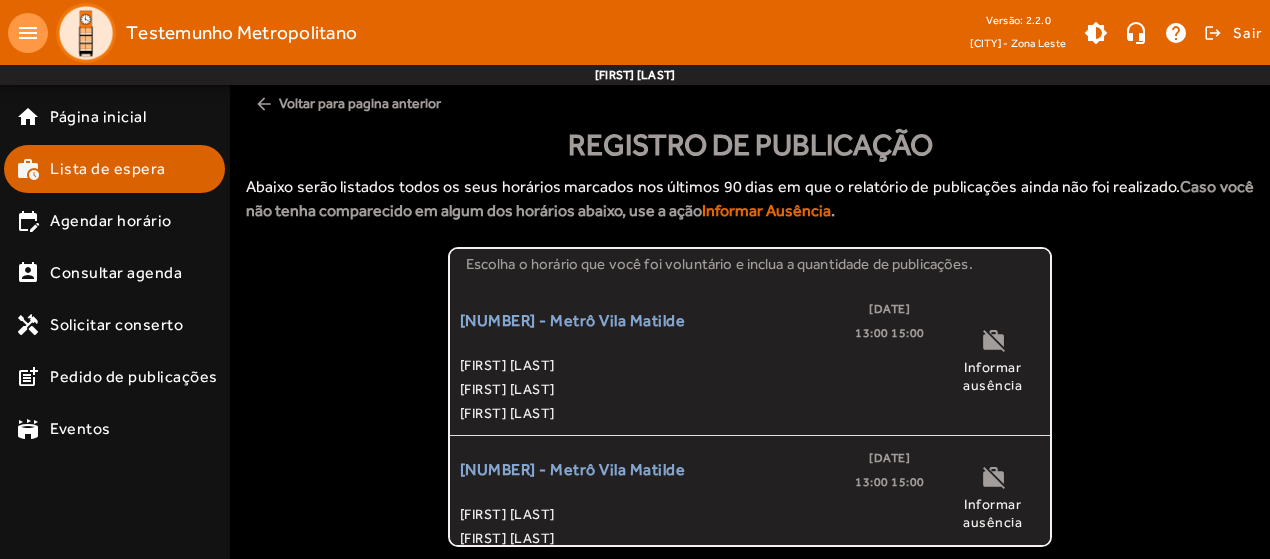 click on "Lista de espera" 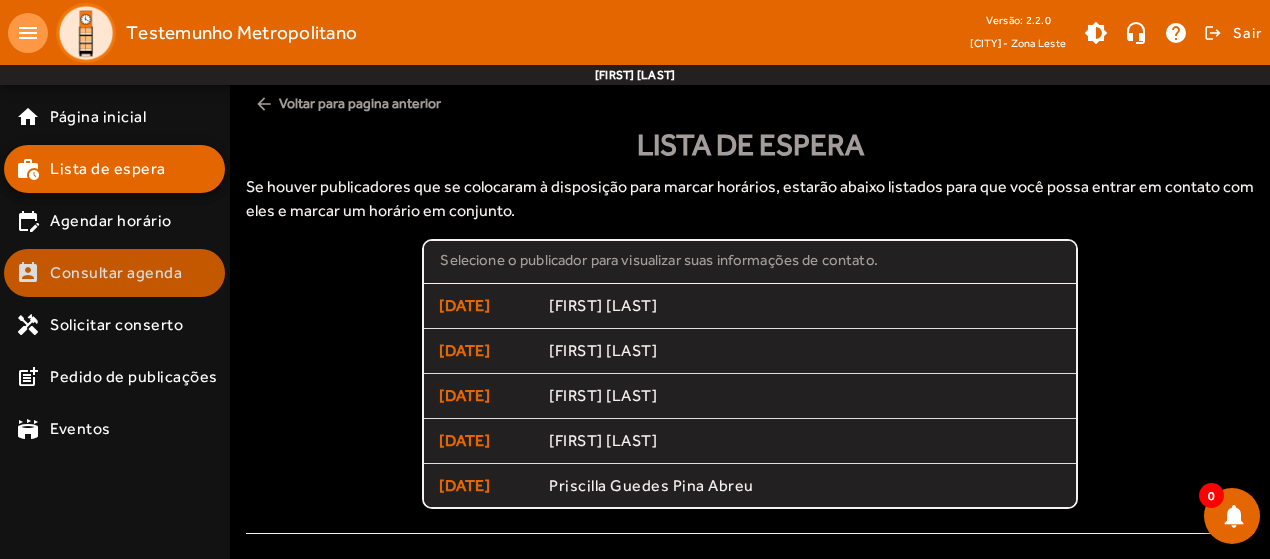 click on "Consultar agenda" 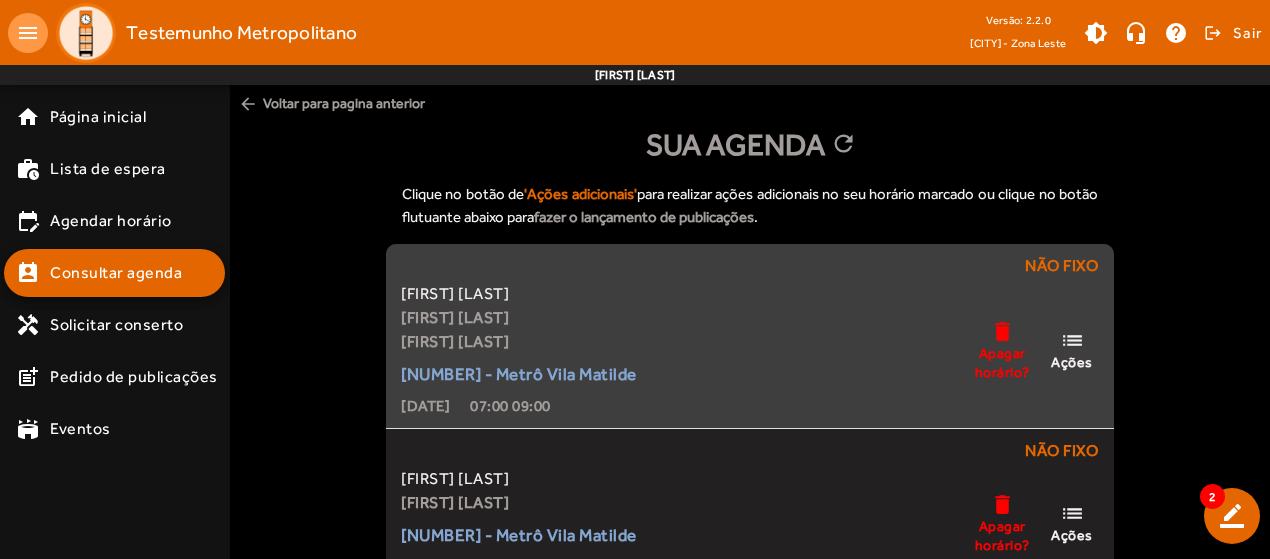 scroll, scrollTop: 100, scrollLeft: 0, axis: vertical 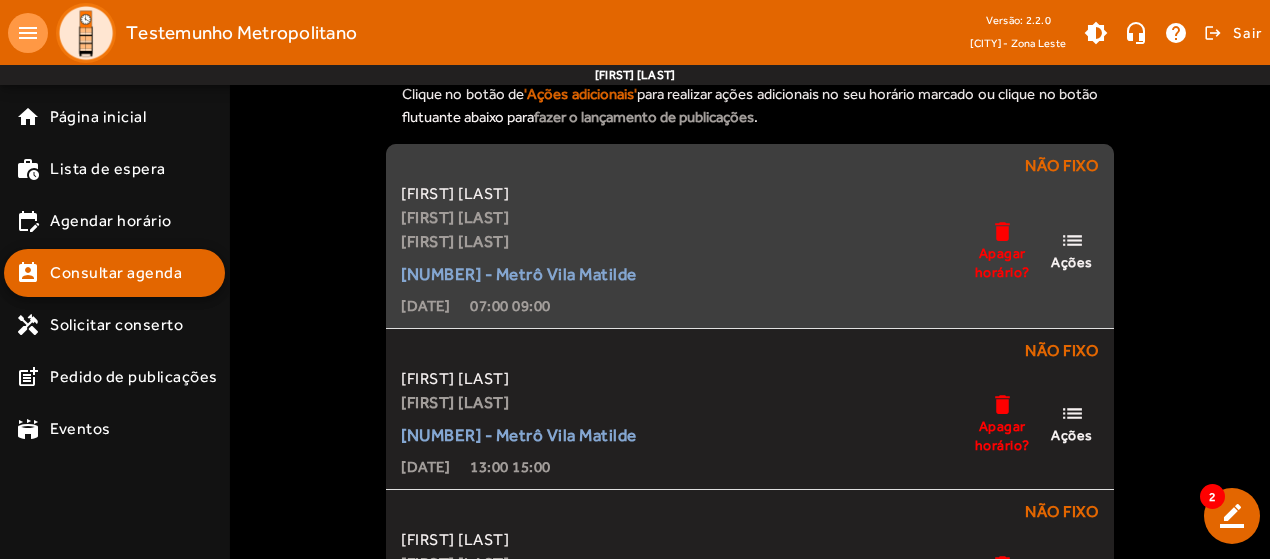 click on "Ações" 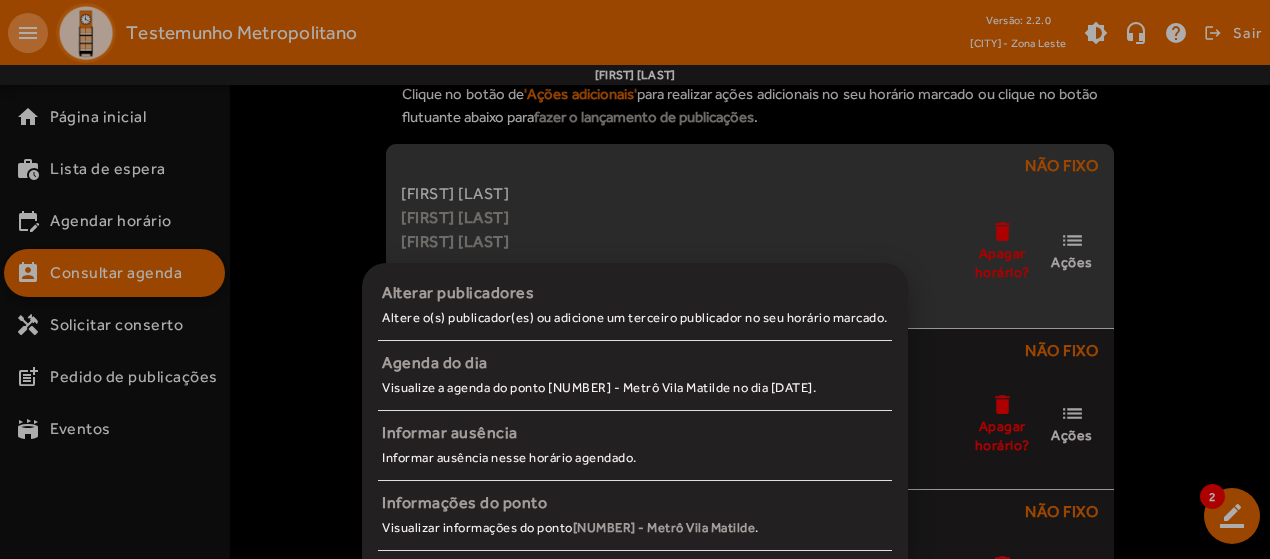 scroll, scrollTop: 0, scrollLeft: 0, axis: both 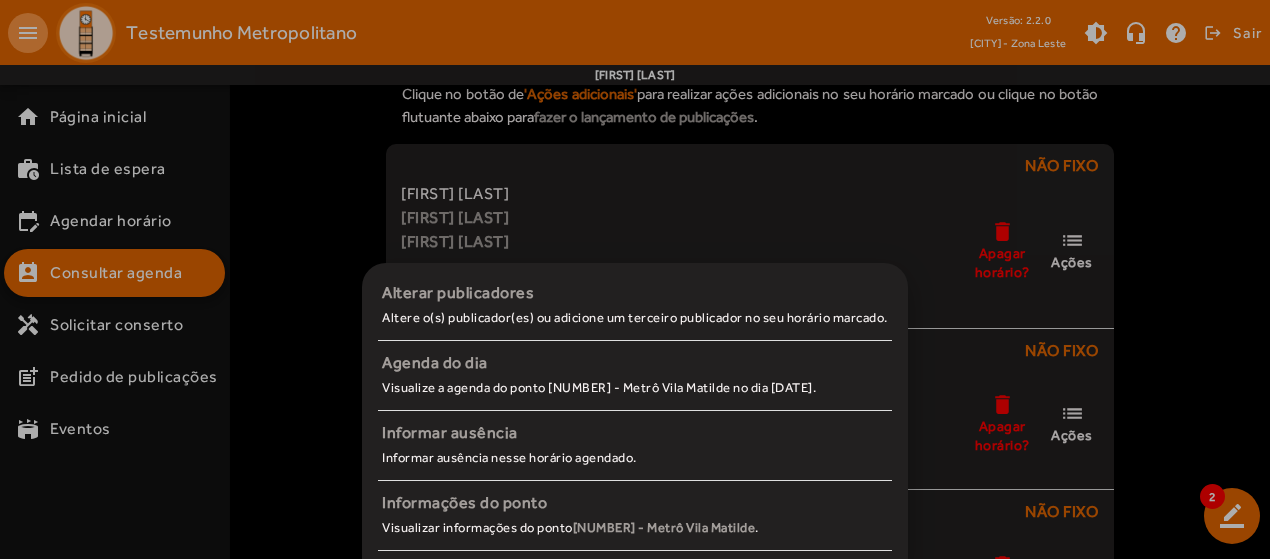 click at bounding box center (635, 279) 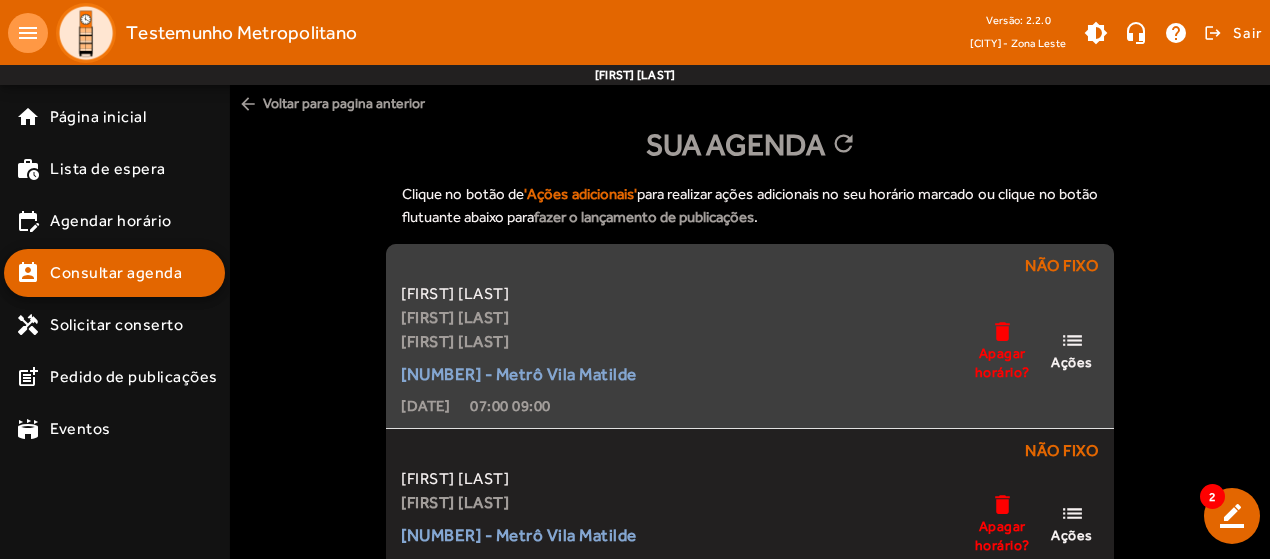 scroll, scrollTop: 100, scrollLeft: 0, axis: vertical 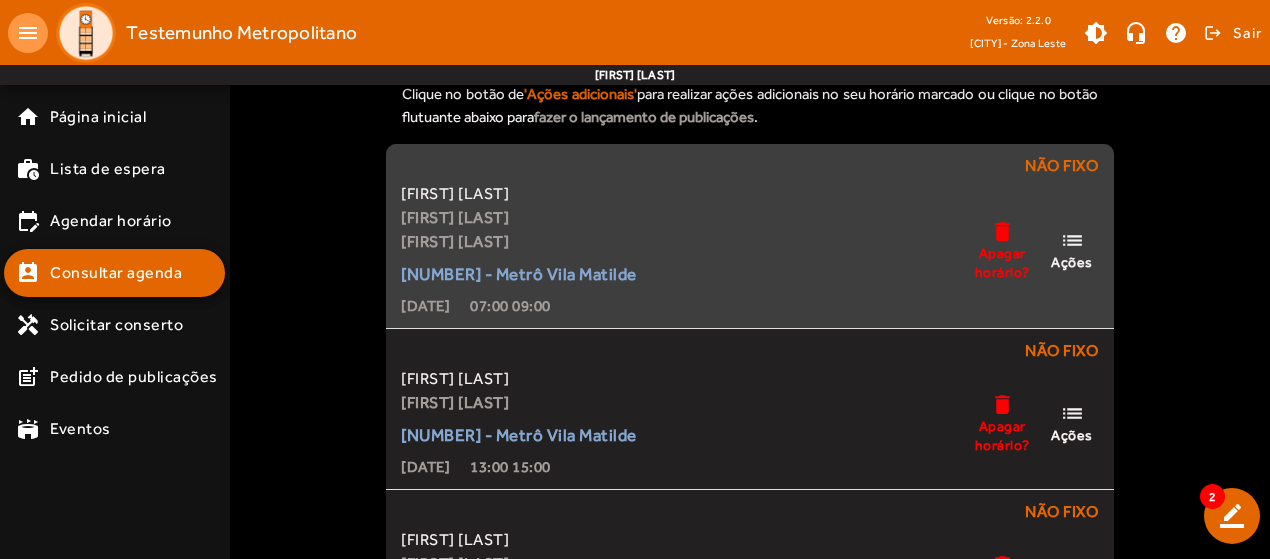 click on "delete" 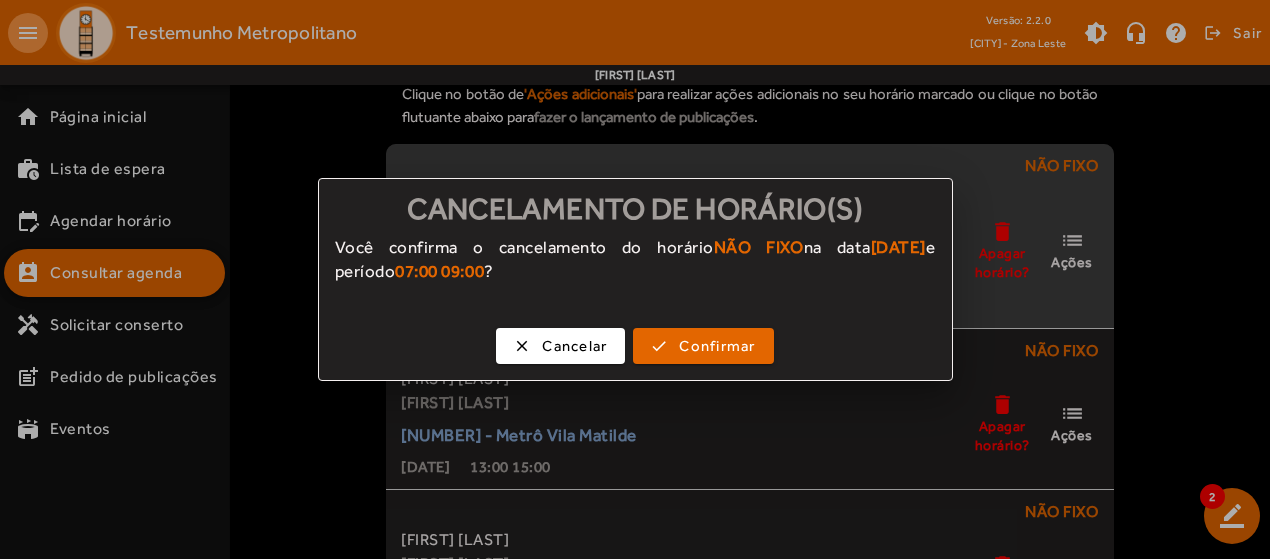 scroll, scrollTop: 0, scrollLeft: 0, axis: both 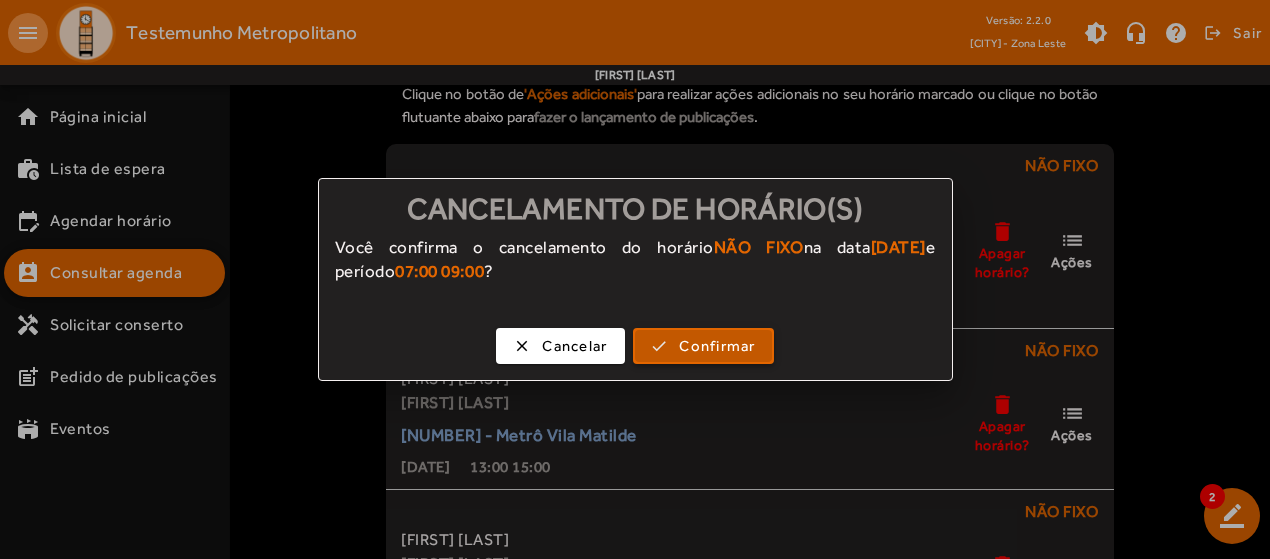 click on "Confirmar" at bounding box center [717, 346] 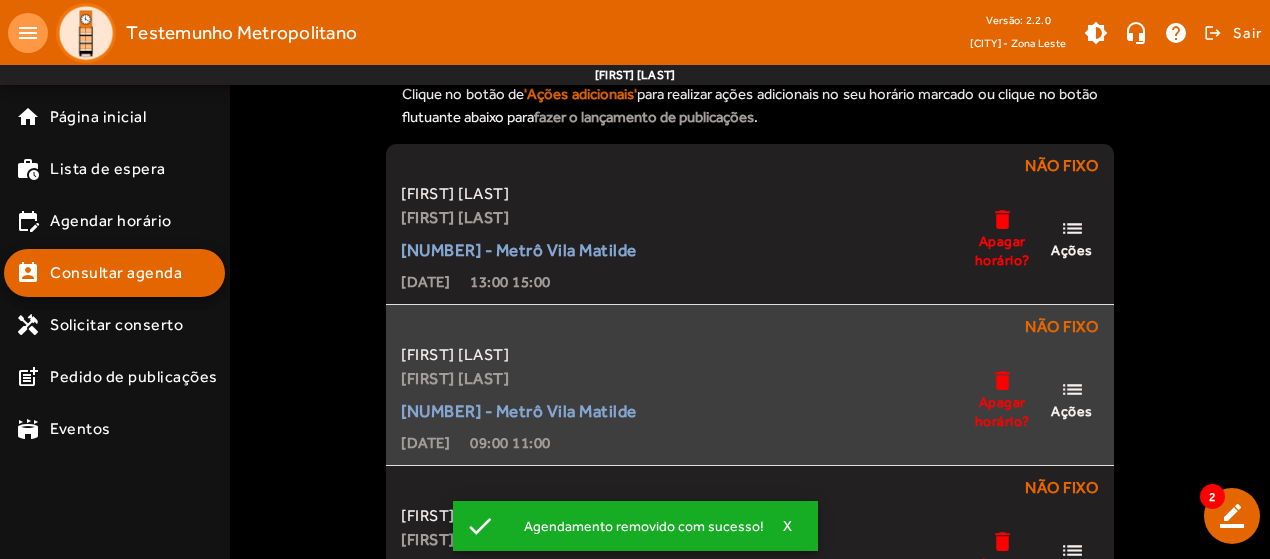scroll, scrollTop: 0, scrollLeft: 0, axis: both 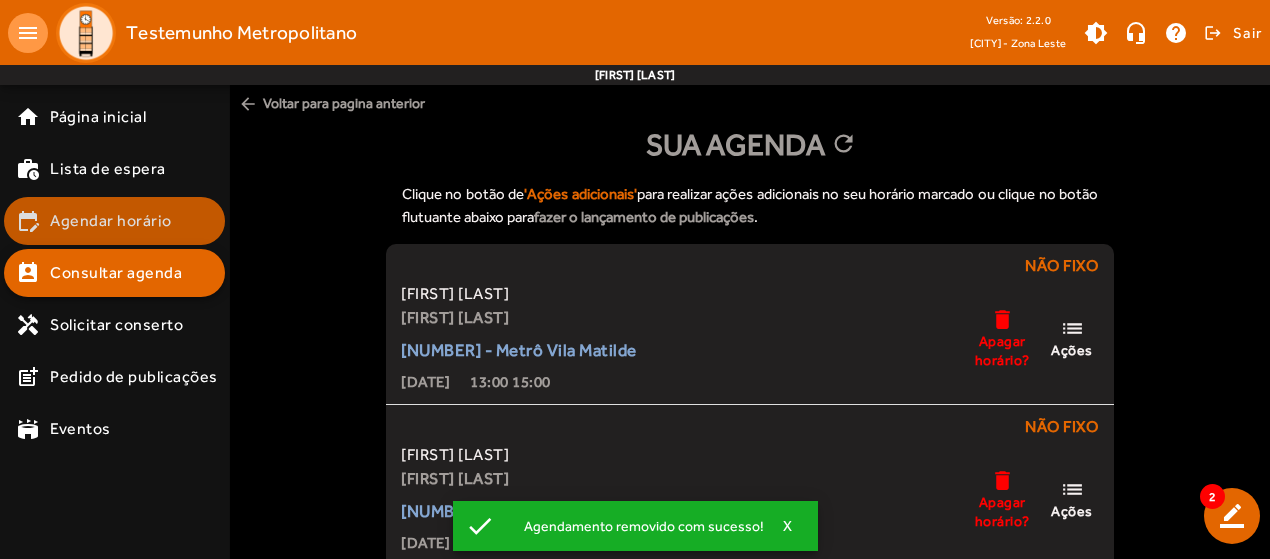 click on "Agendar horário" 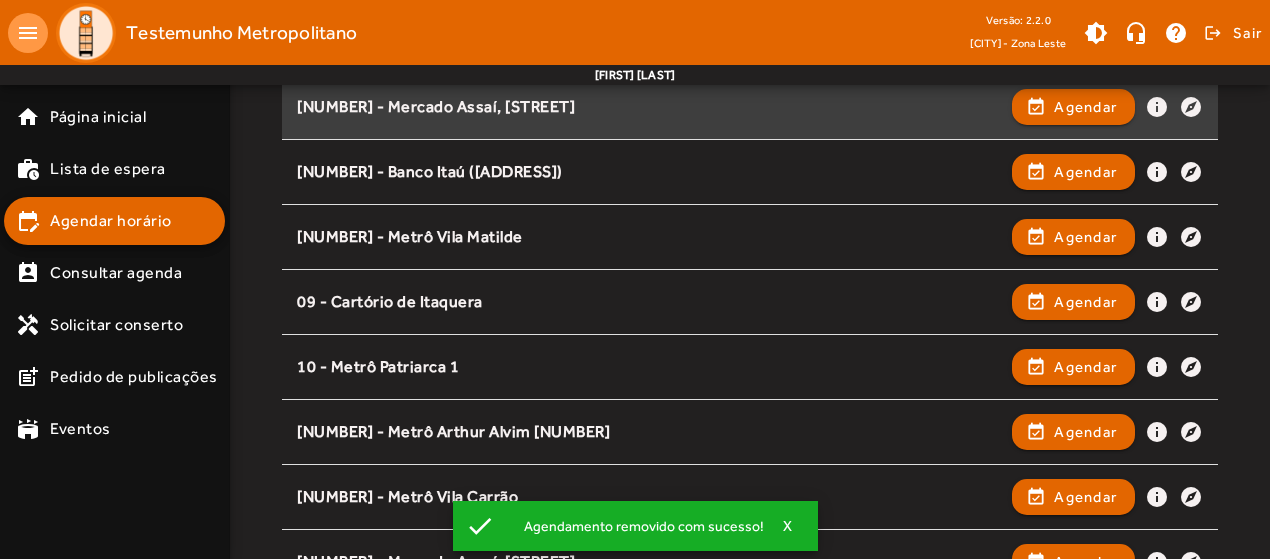 scroll, scrollTop: 600, scrollLeft: 0, axis: vertical 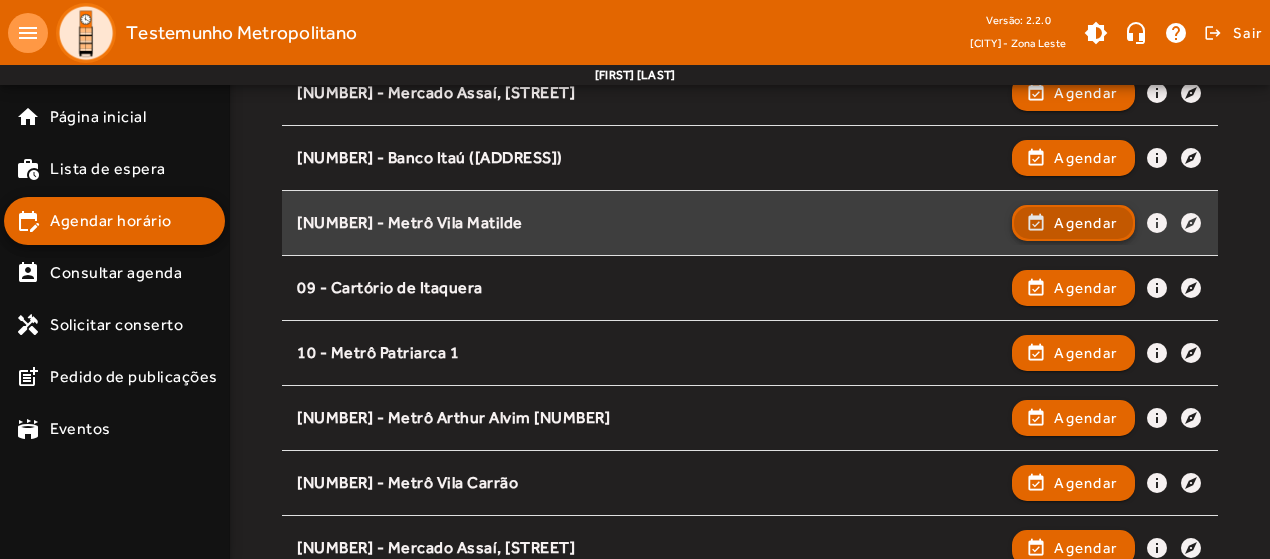 click on "Agendar" 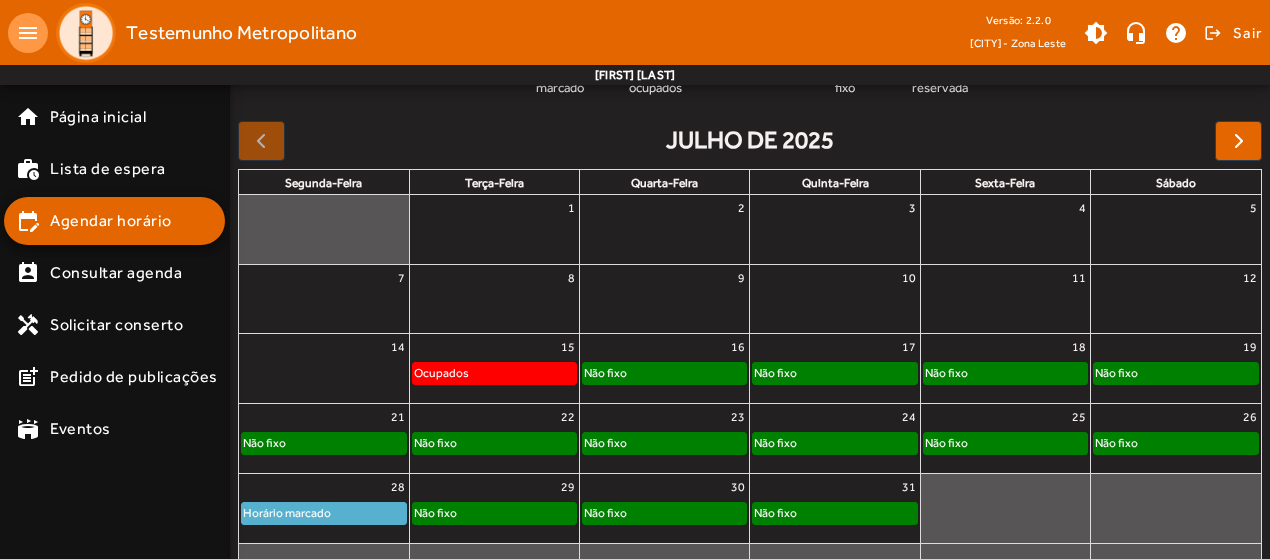 scroll, scrollTop: 327, scrollLeft: 0, axis: vertical 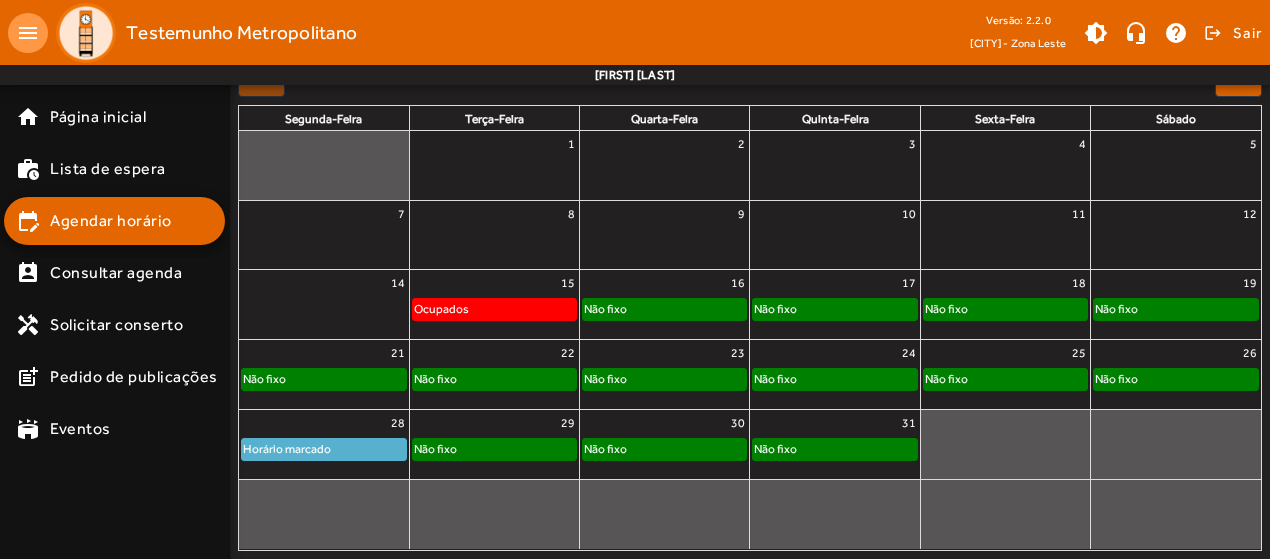 click on "Não fixo" 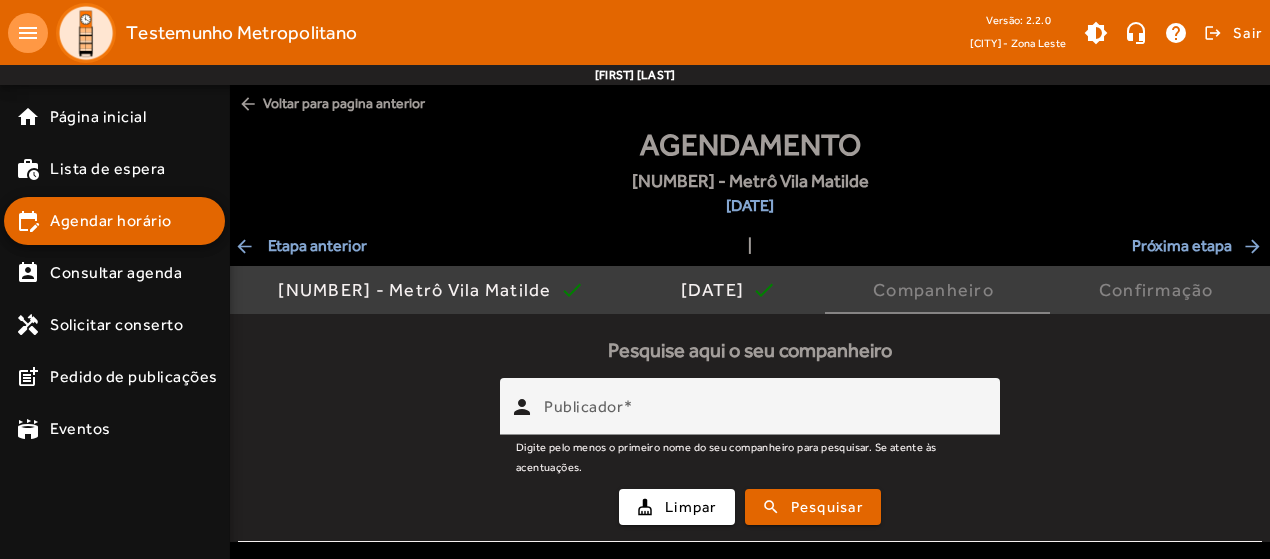 scroll, scrollTop: 0, scrollLeft: 0, axis: both 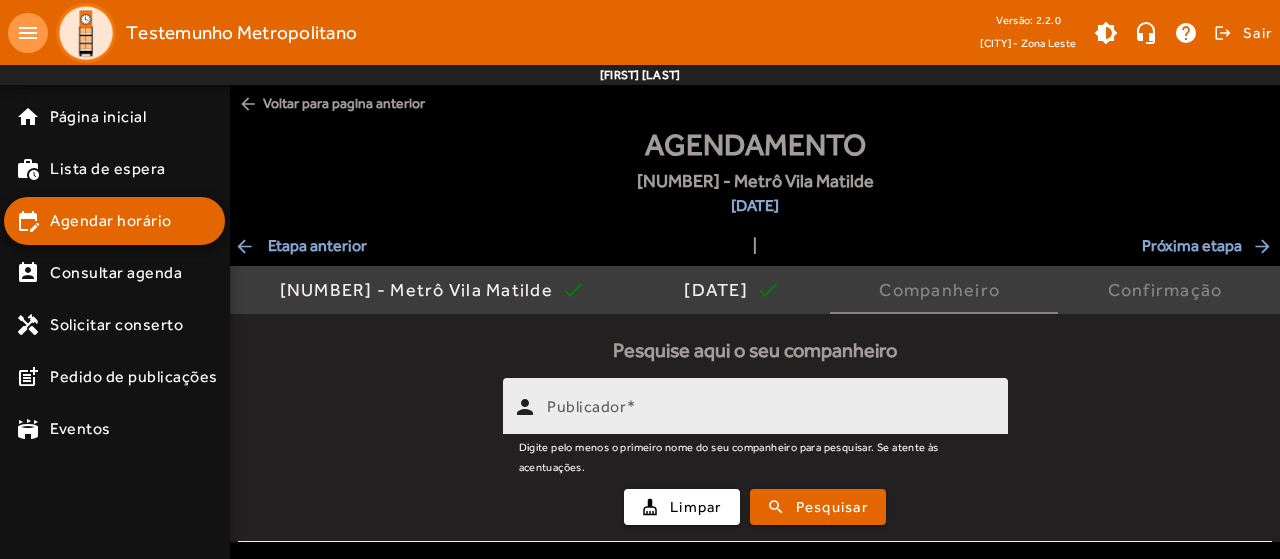 click on "Publicador" at bounding box center [769, 415] 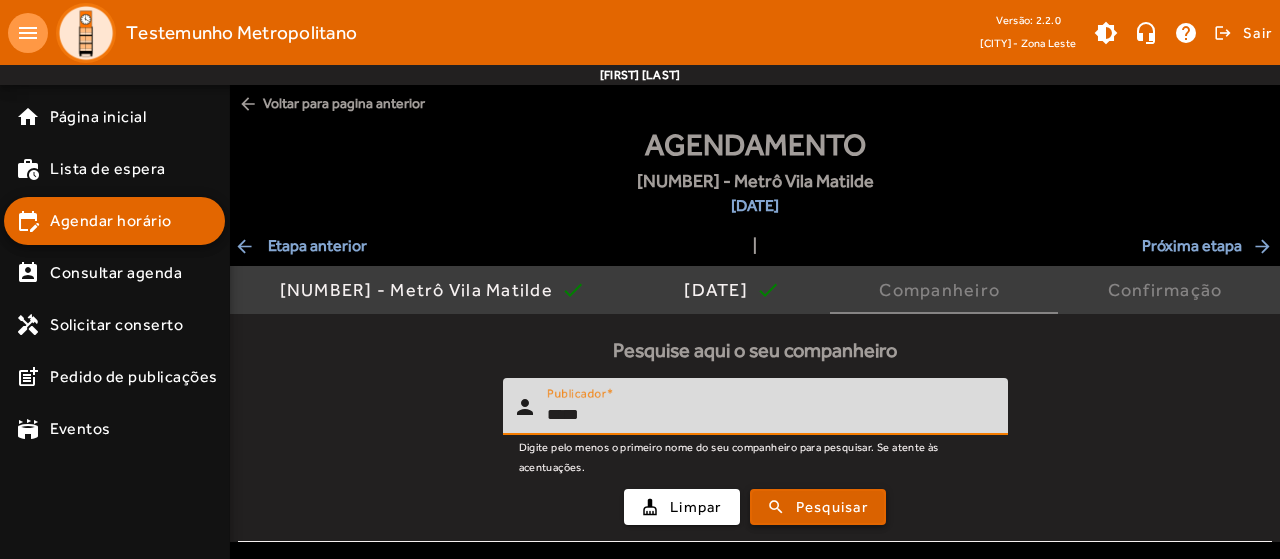 type on "*****" 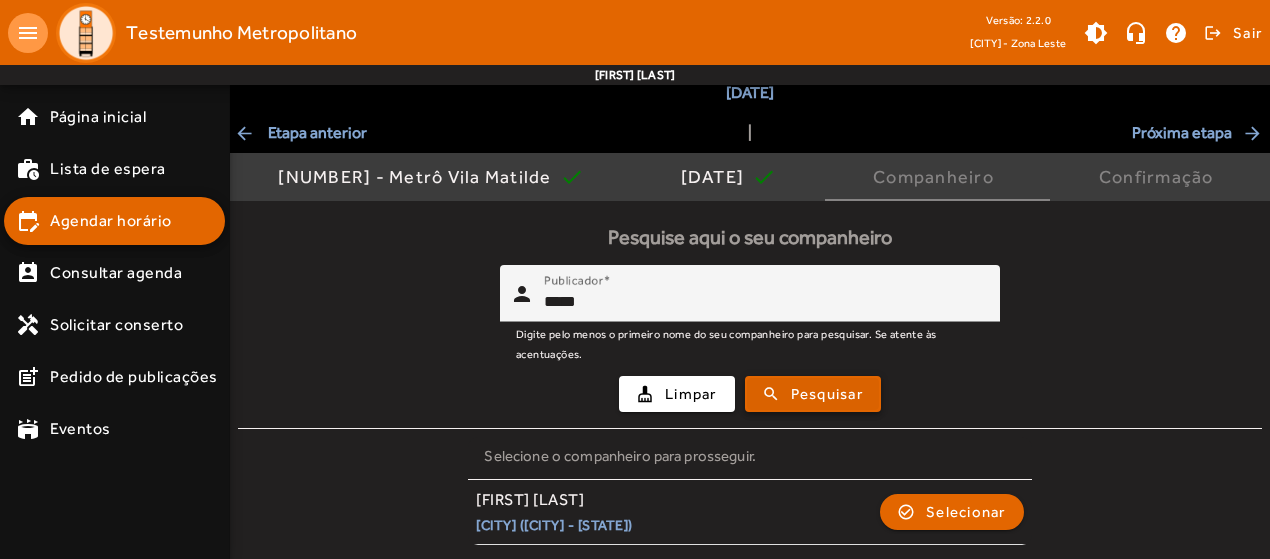 scroll, scrollTop: 114, scrollLeft: 0, axis: vertical 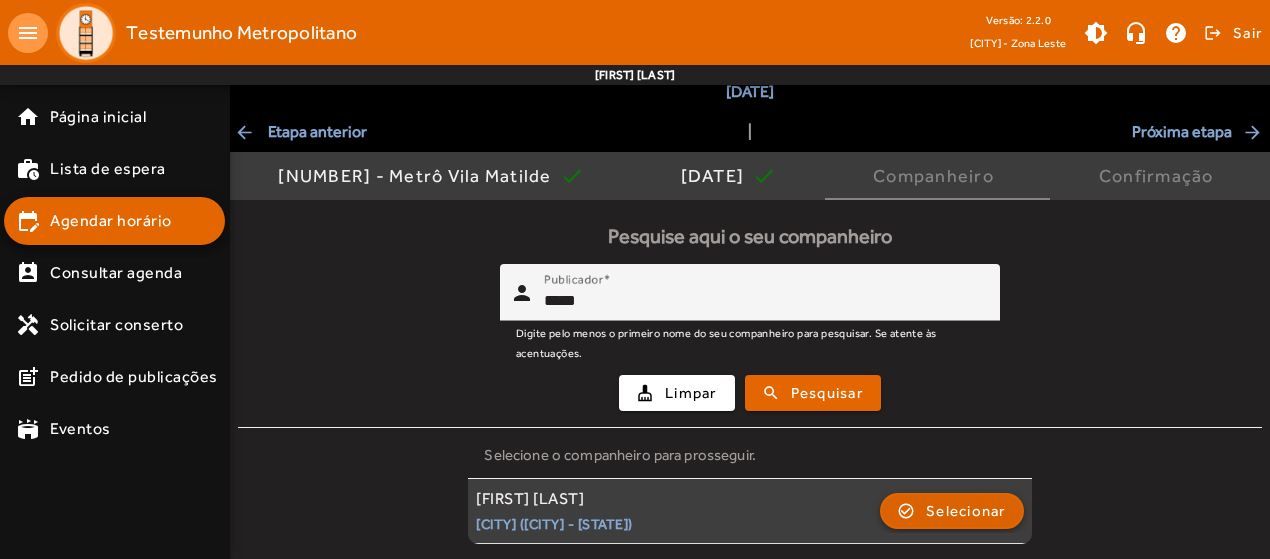 click on "Selecionar" 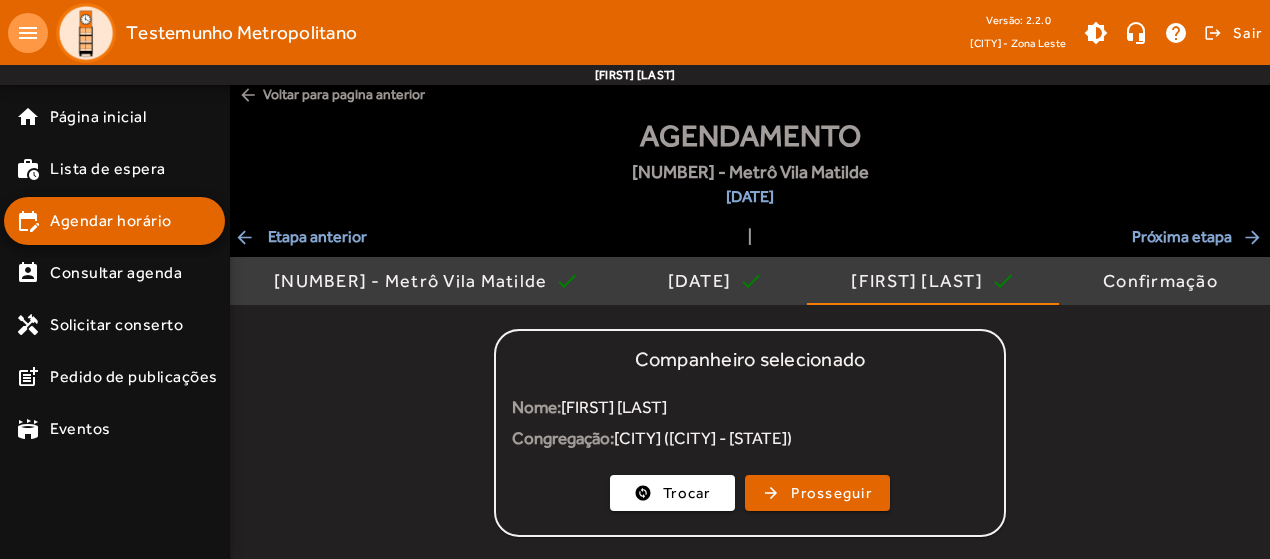 scroll, scrollTop: 11, scrollLeft: 0, axis: vertical 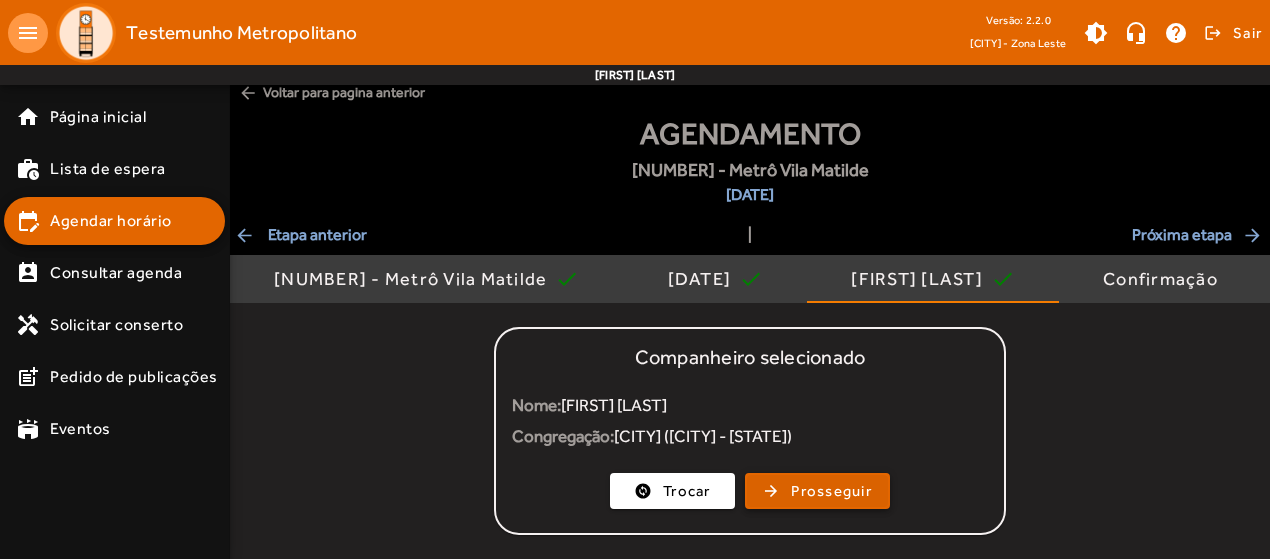 click on "Prosseguir" 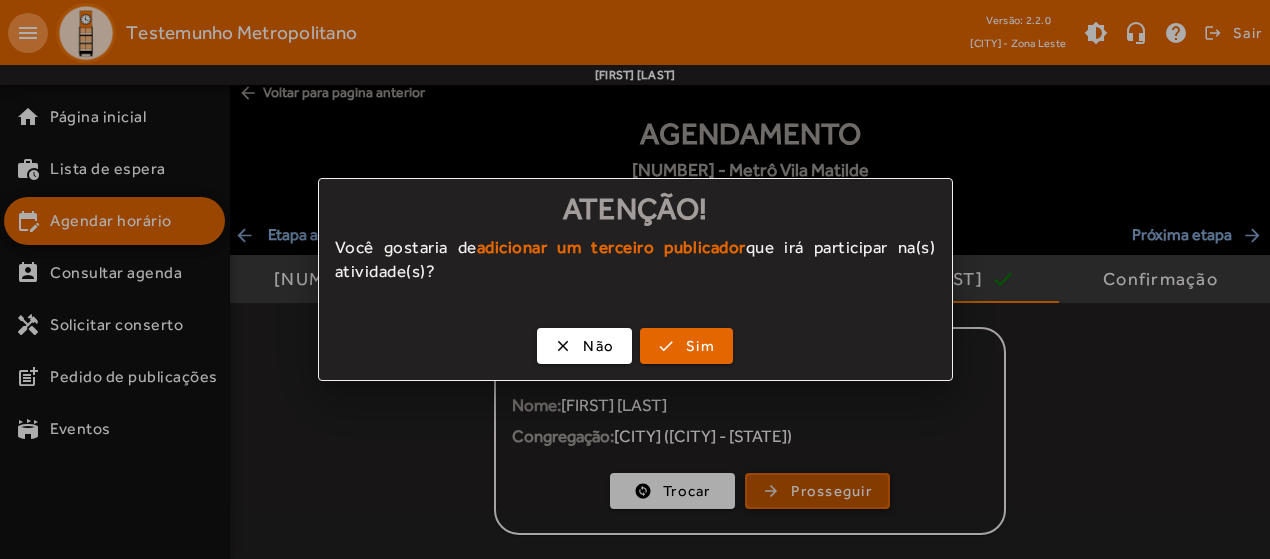 scroll, scrollTop: 0, scrollLeft: 0, axis: both 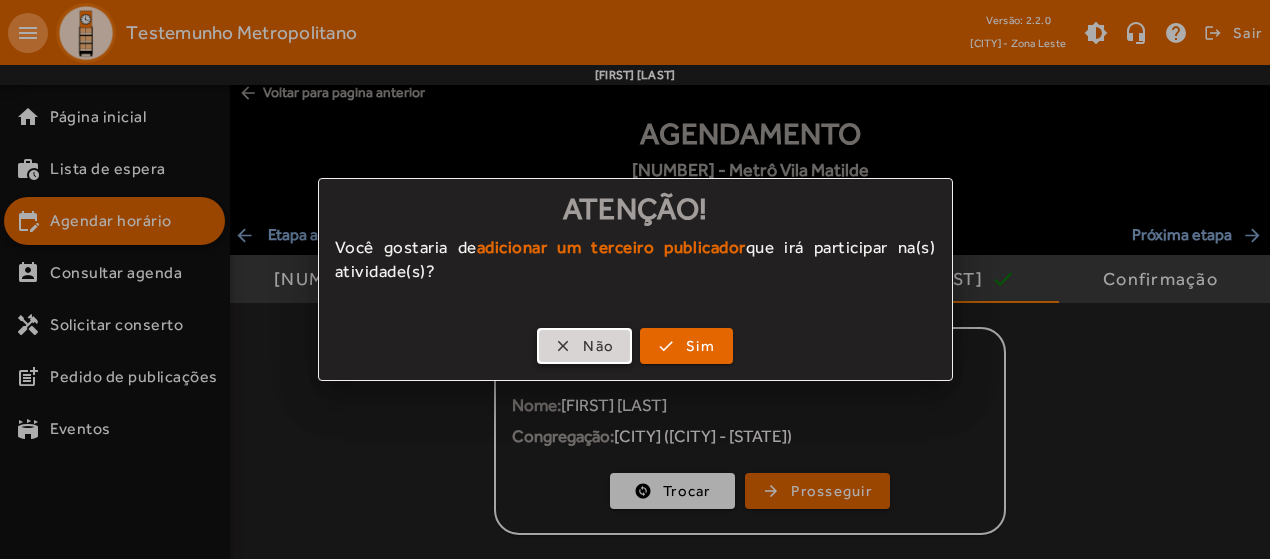 click at bounding box center [584, 346] 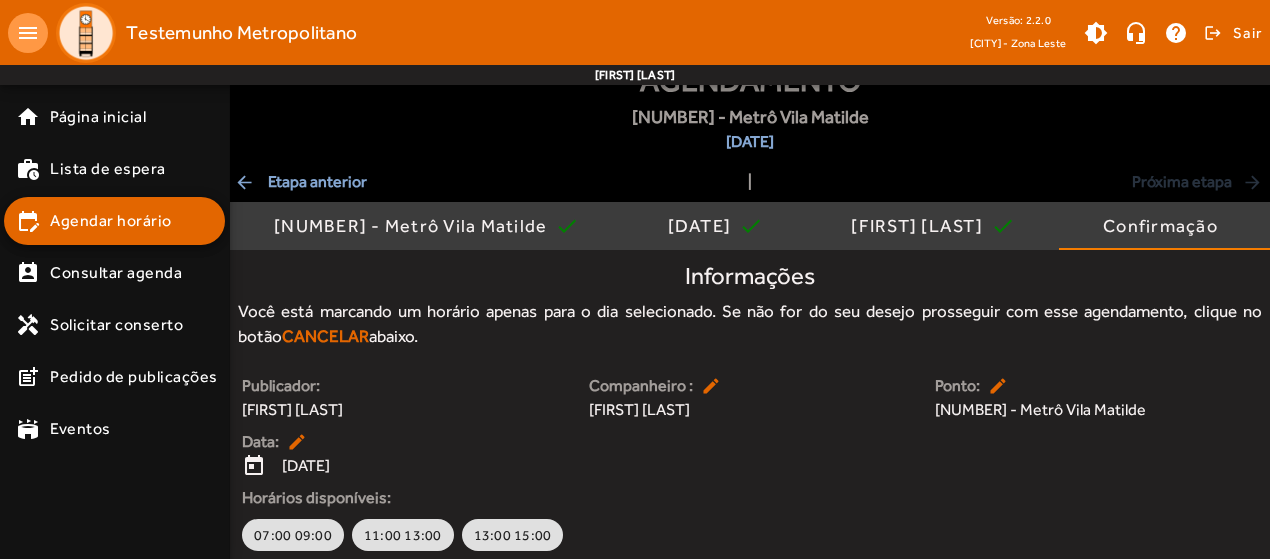 scroll, scrollTop: 136, scrollLeft: 0, axis: vertical 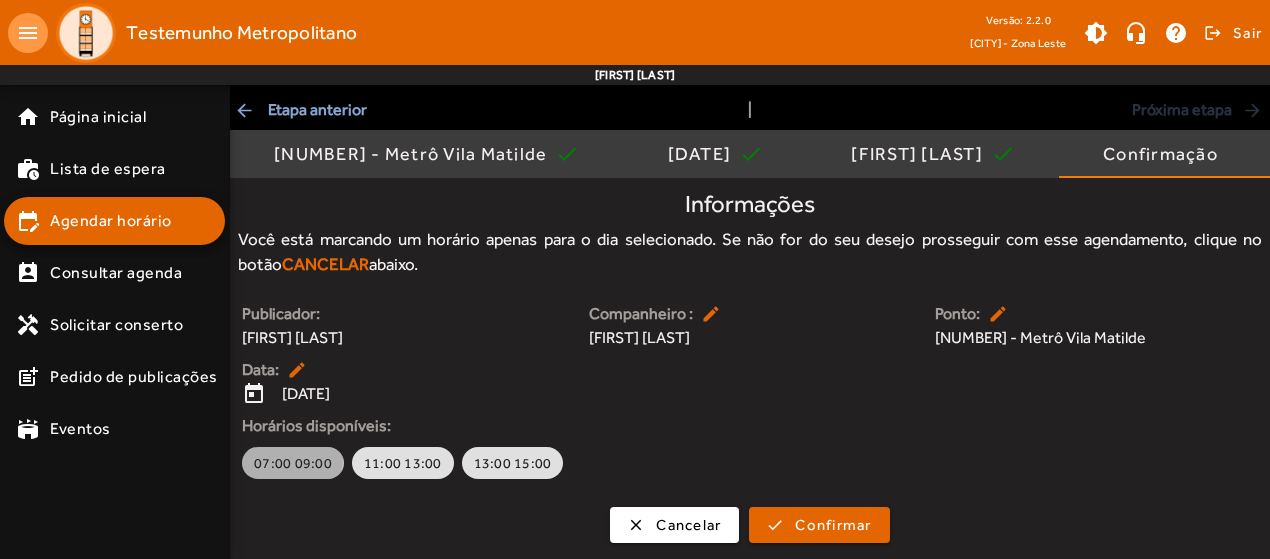 click on "07:00 09:00" at bounding box center [293, 463] 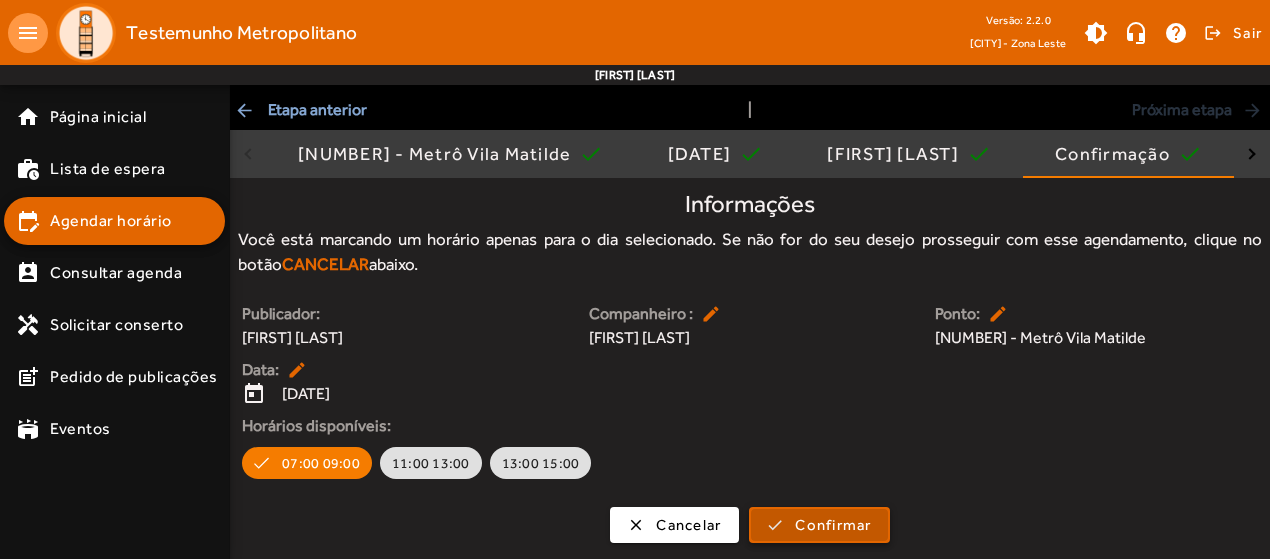 click on "Confirmar" at bounding box center (833, 525) 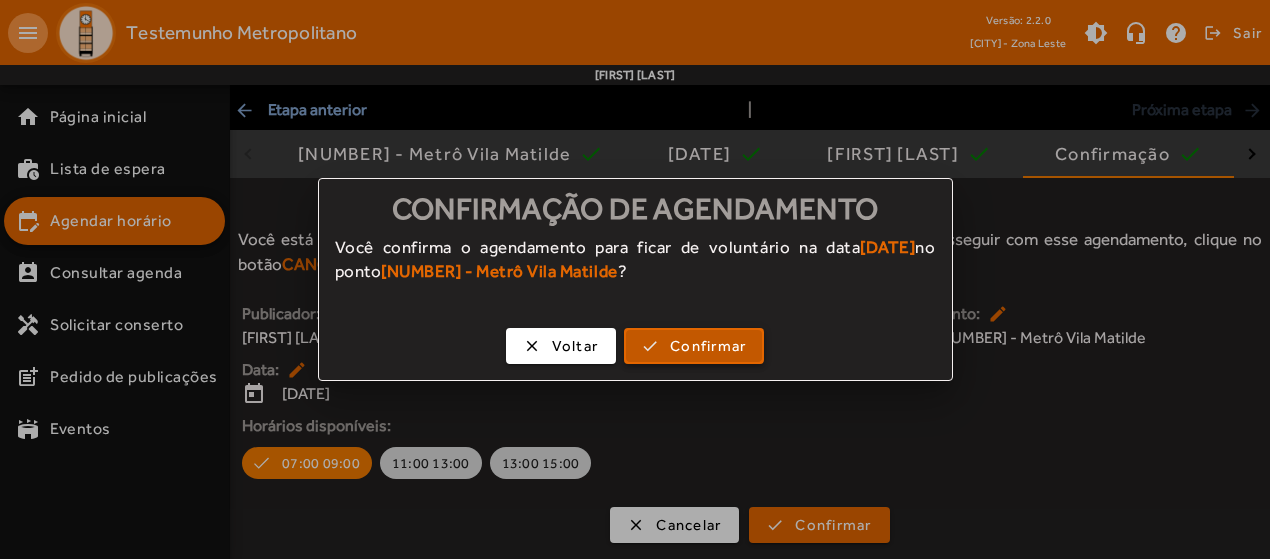 click on "Confirmar" at bounding box center (708, 346) 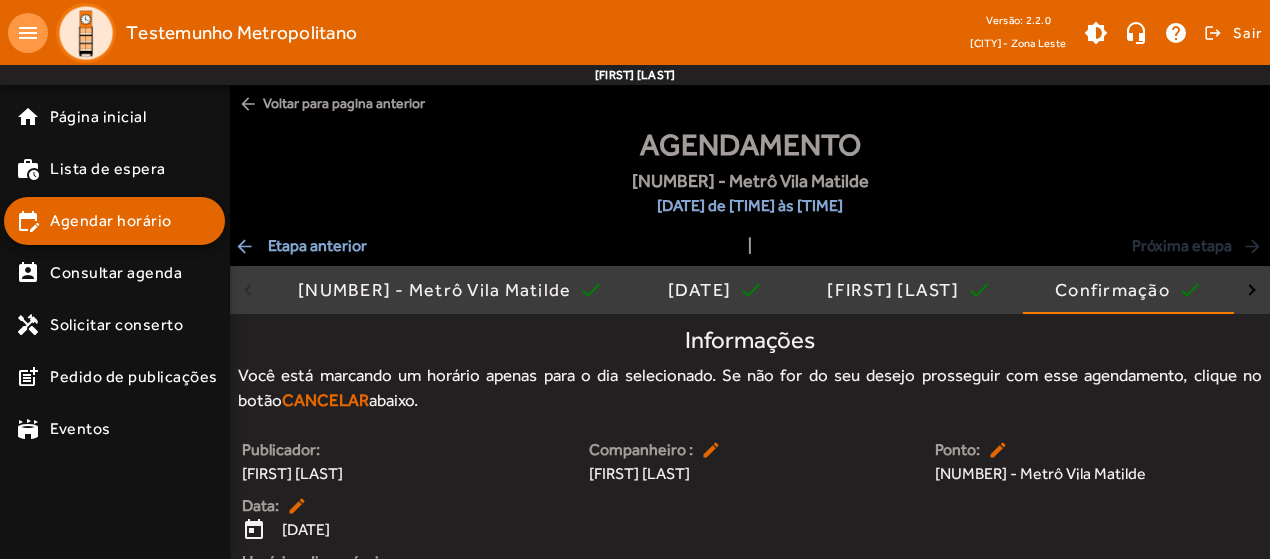 scroll, scrollTop: 136, scrollLeft: 0, axis: vertical 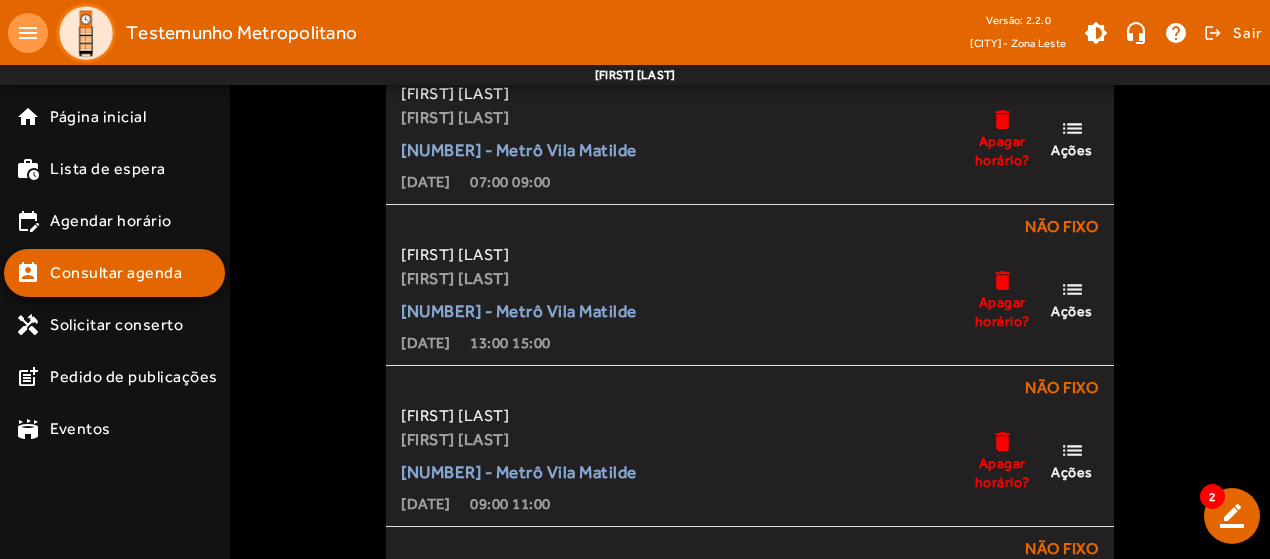 click on "2" 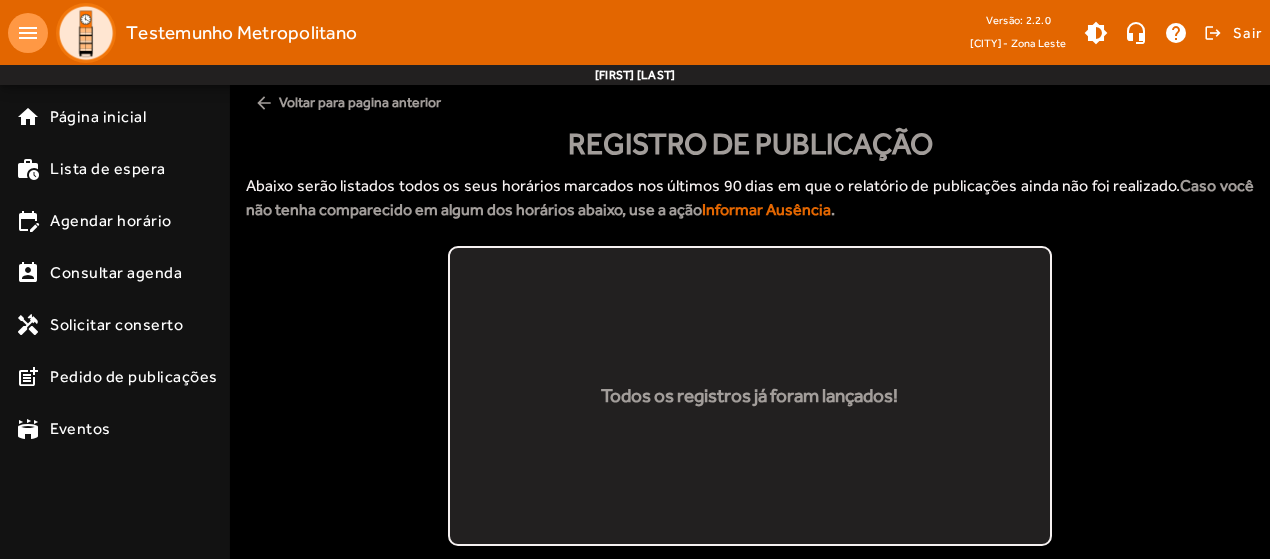 scroll, scrollTop: 0, scrollLeft: 0, axis: both 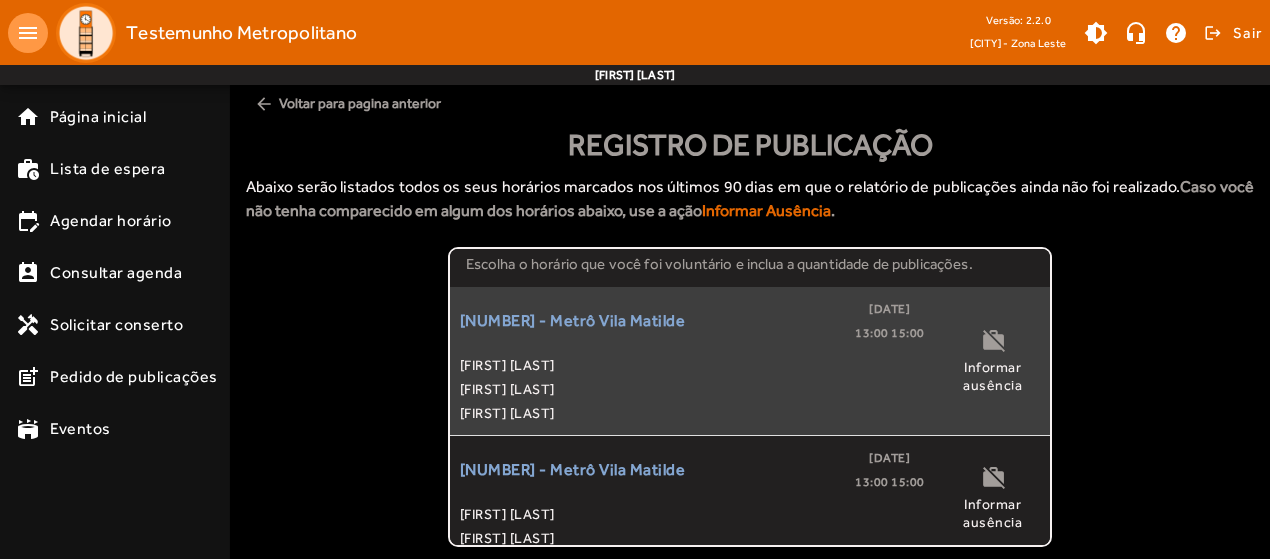 click on "[FIRST] [LAST]" 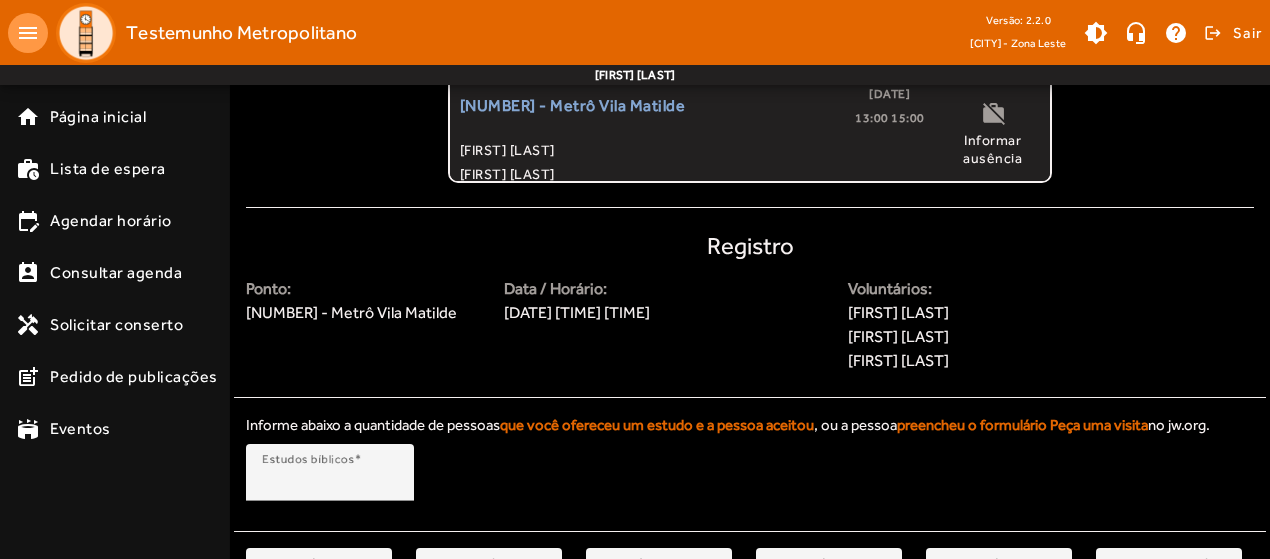 scroll, scrollTop: 544, scrollLeft: 0, axis: vertical 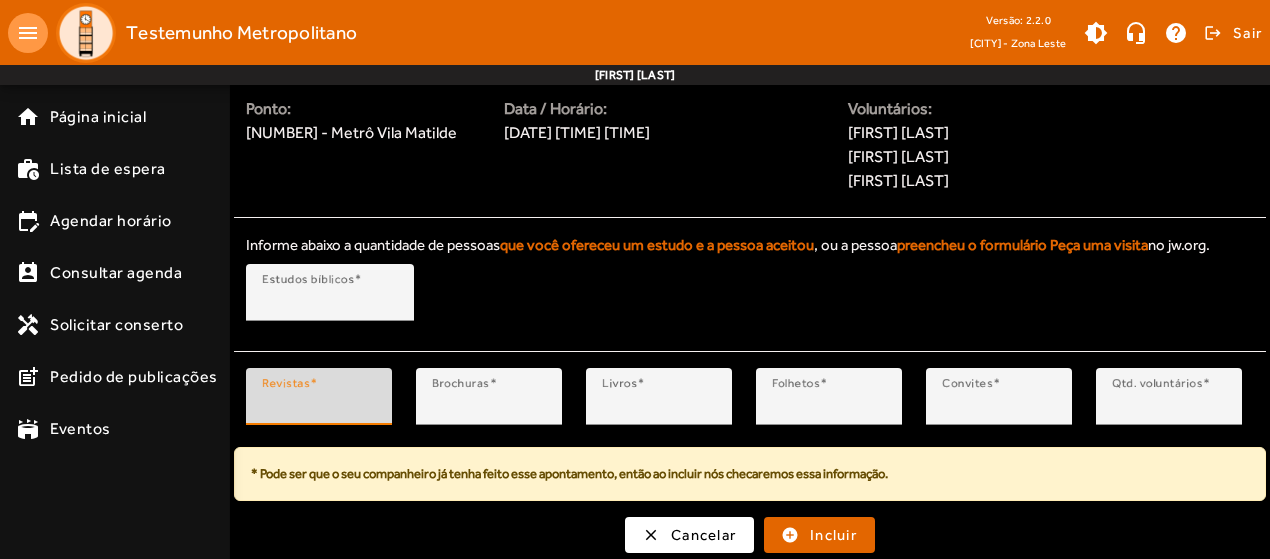 click on "*" at bounding box center (319, 405) 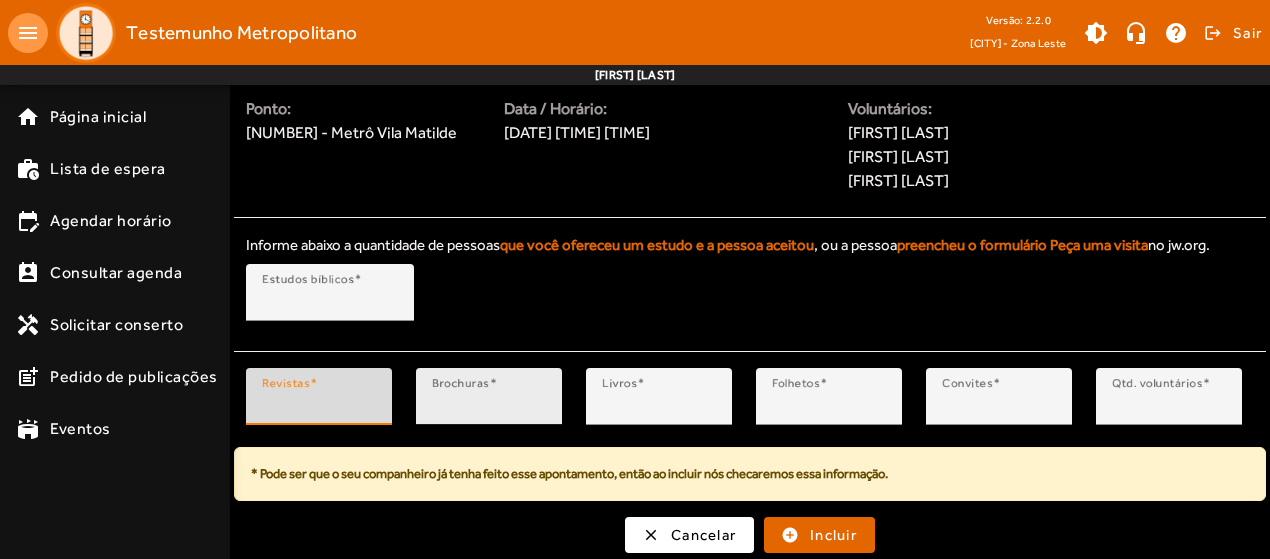 click on "*" at bounding box center [489, 405] 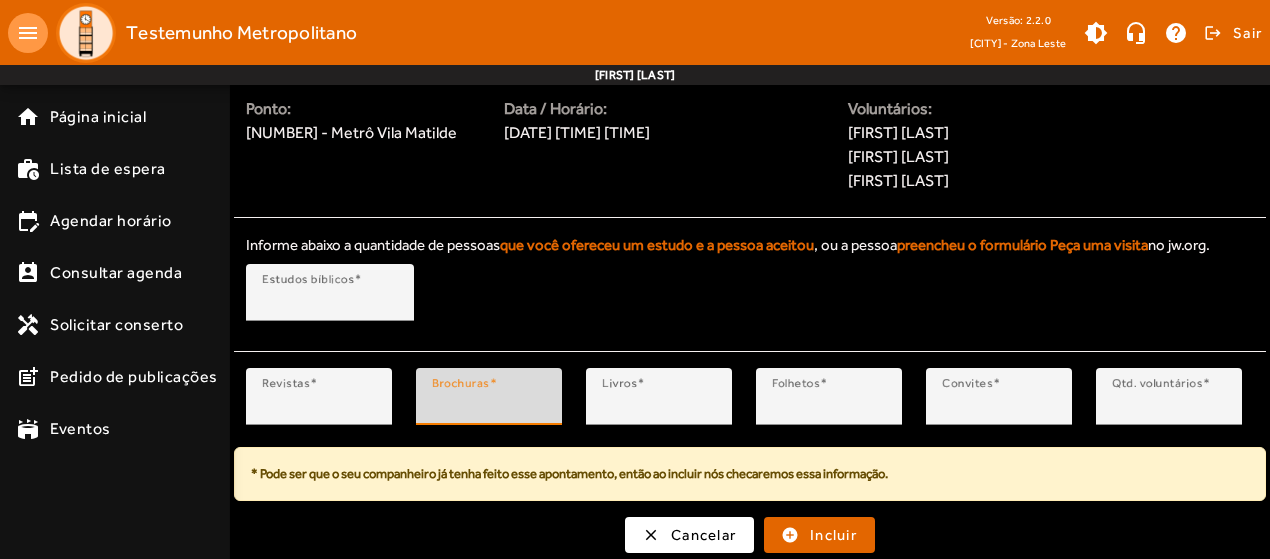 type on "*" 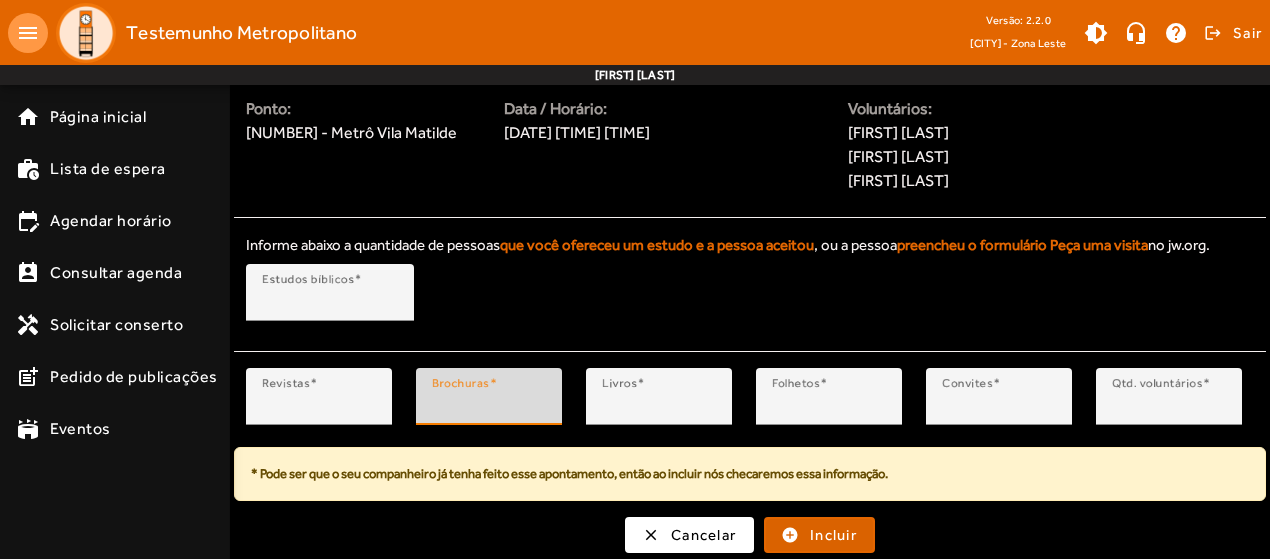 click on "Incluir" 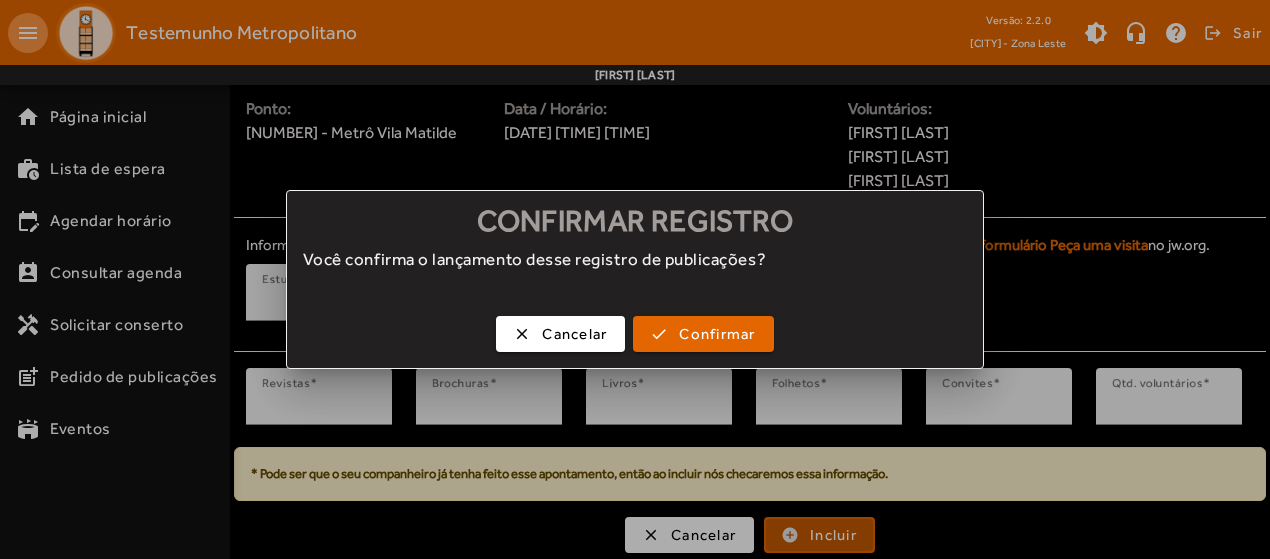 scroll, scrollTop: 0, scrollLeft: 0, axis: both 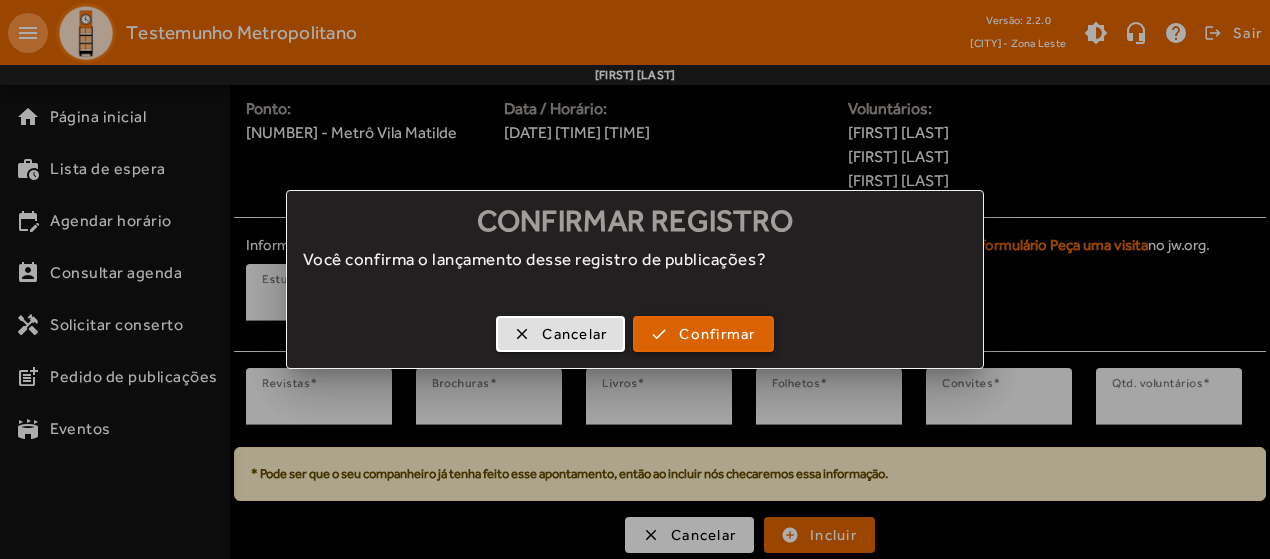 click at bounding box center [703, 334] 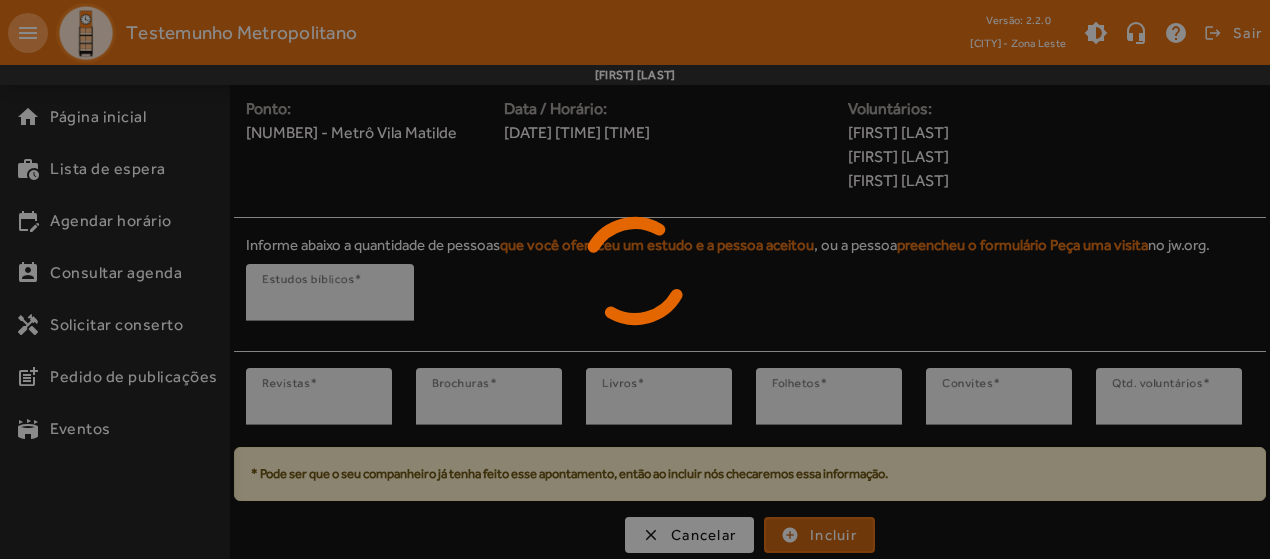 scroll, scrollTop: 0, scrollLeft: 0, axis: both 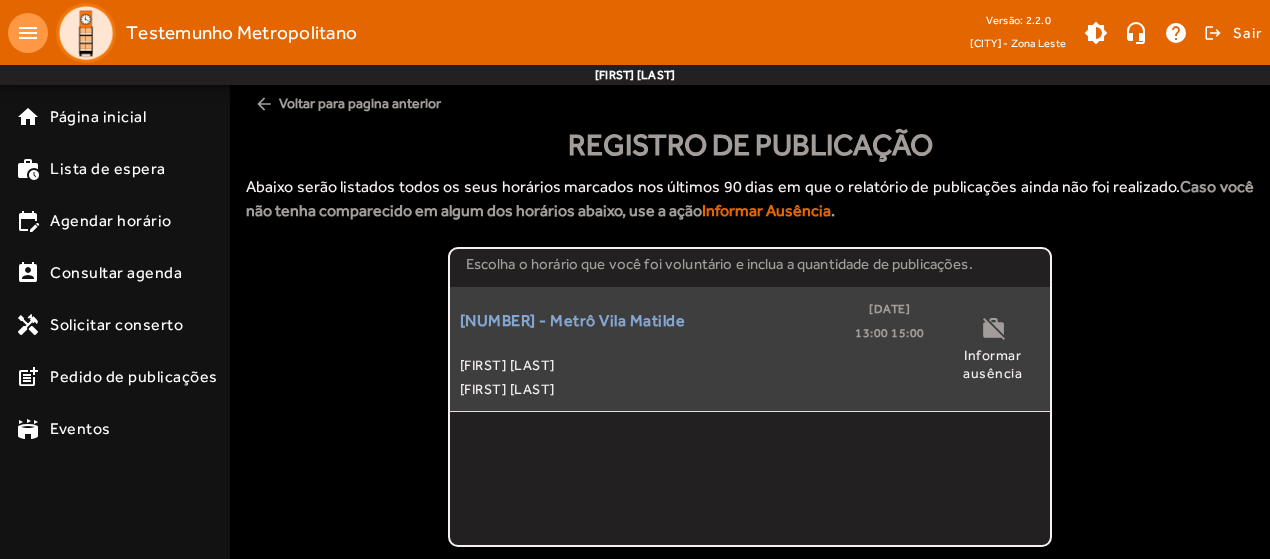 click on "[NUMBER] - Metrô Vila Matilde  [DATE]   [TIME] [TIME]" 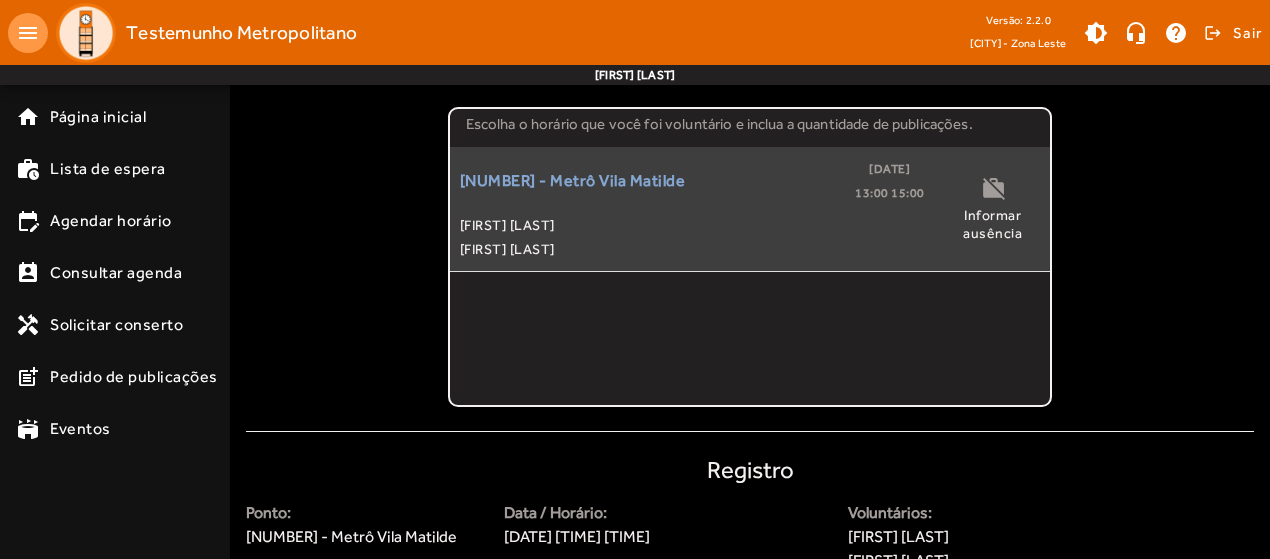 scroll, scrollTop: 0, scrollLeft: 0, axis: both 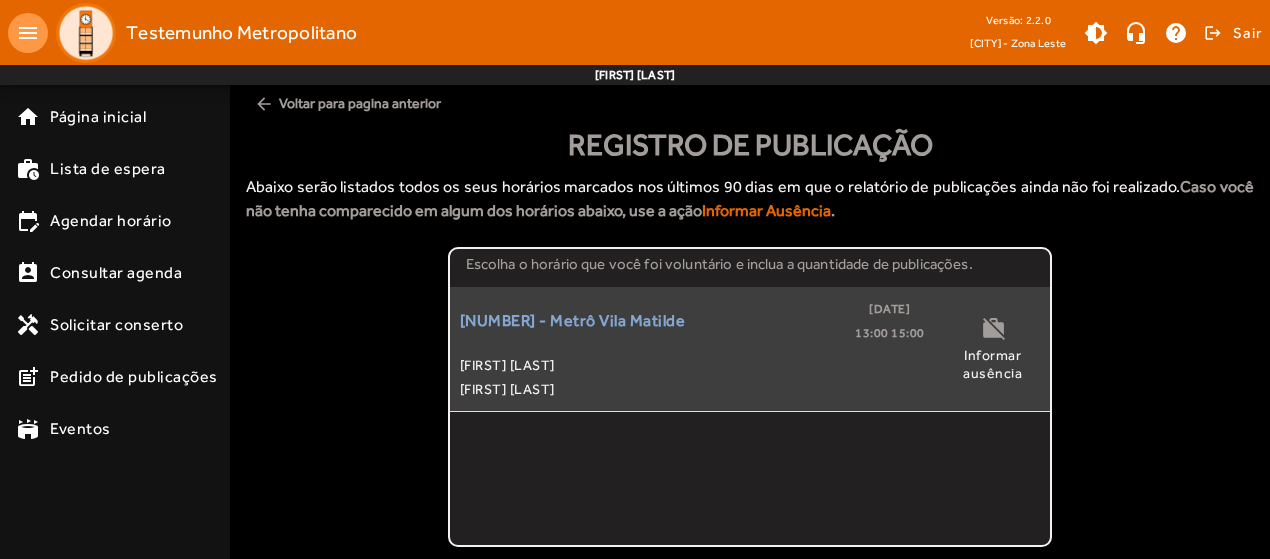 click on "Informar ausência" 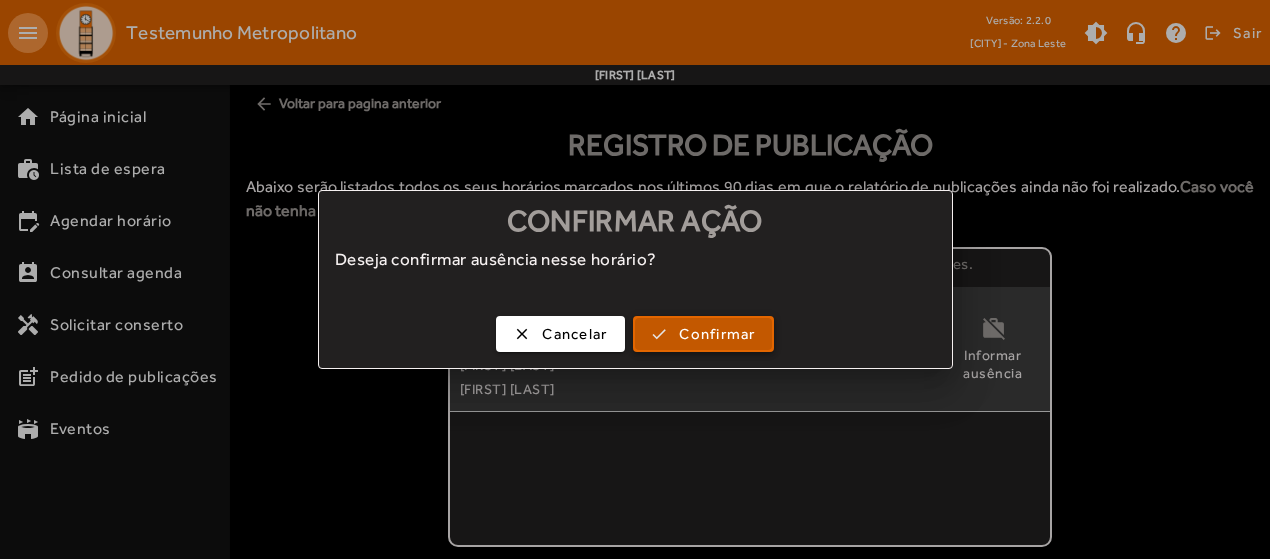click on "Confirmar" at bounding box center (717, 334) 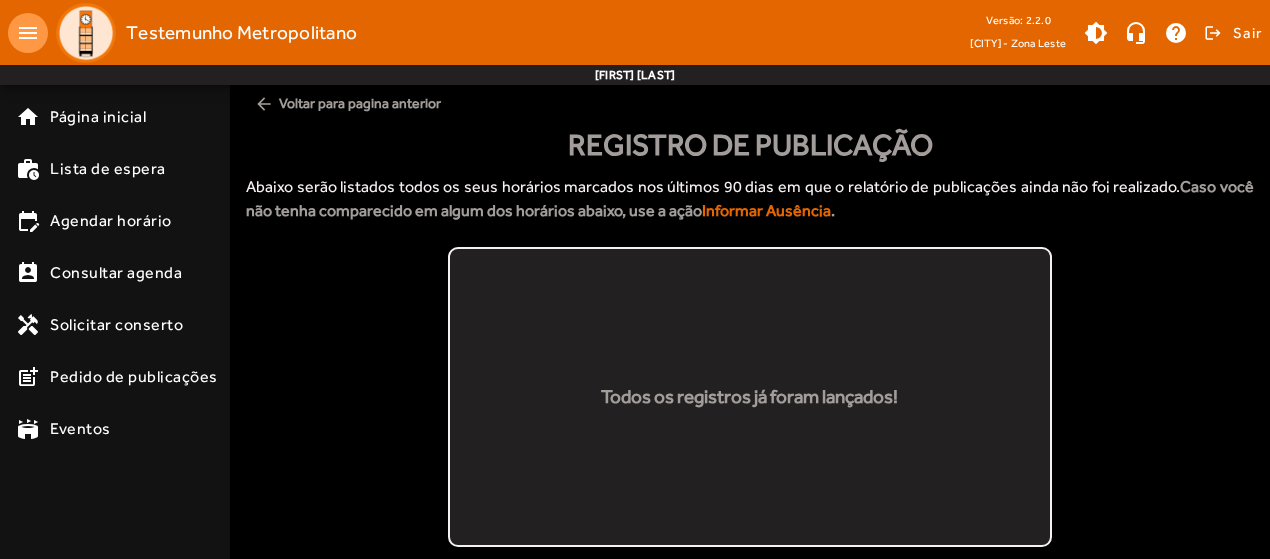 click on "arrow_back  Voltar para pagina anterior" 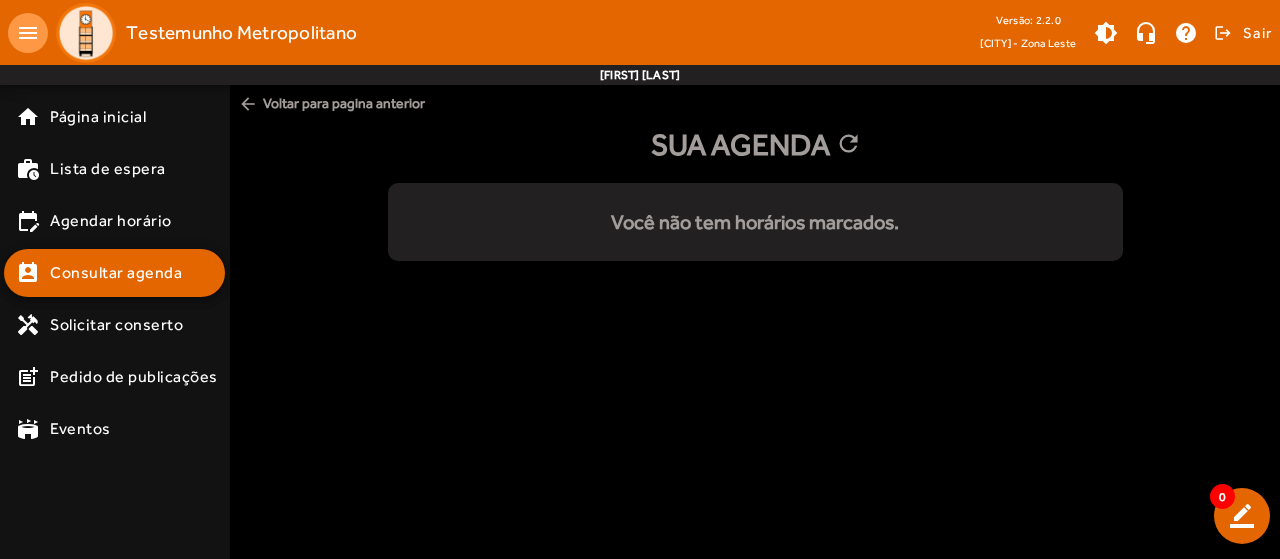 click on "menu   Testemunho Metropolitano   Versão: 2.2.0   [CITY] - Zona Leste  brightness_medium headset_mic help logout  Sair   [FIRST] [LAST]  home Página inicial work_history Lista de espera edit_calendar Agendar horário perm_contact_calendar Consultar agenda handyman Solicitar conserto post_add Pedido de publicações stadium Eventos arrow_back  Voltar para pagina anterior   Sua Agenda   refresh  Você não tem horários marcados.  0 border_color" at bounding box center (640, 130) 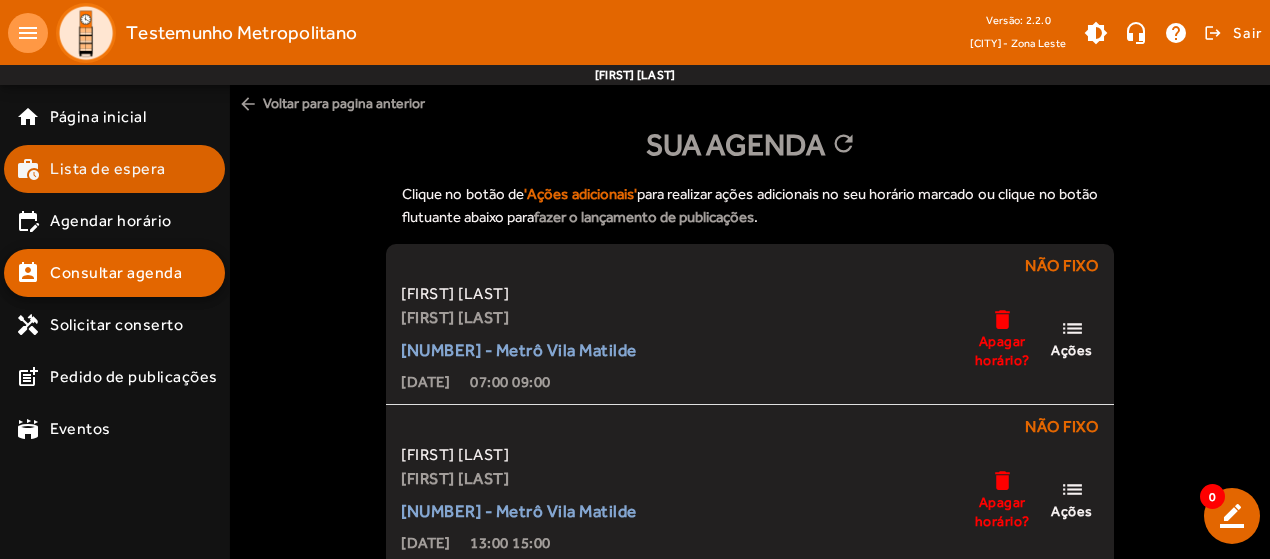 click on "Lista de espera" 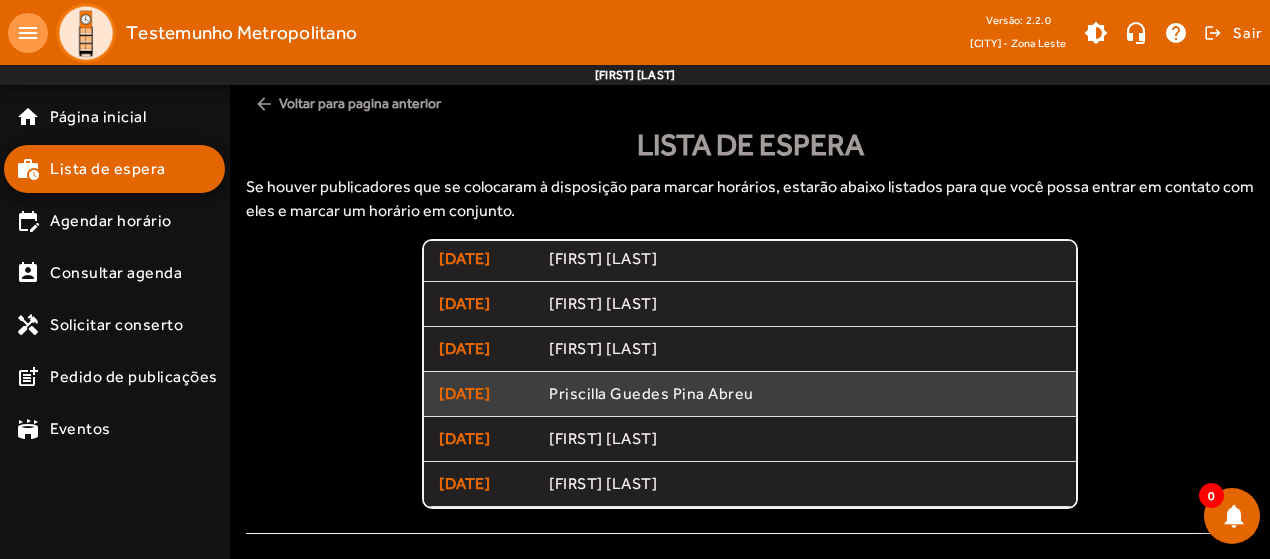 scroll, scrollTop: 0, scrollLeft: 0, axis: both 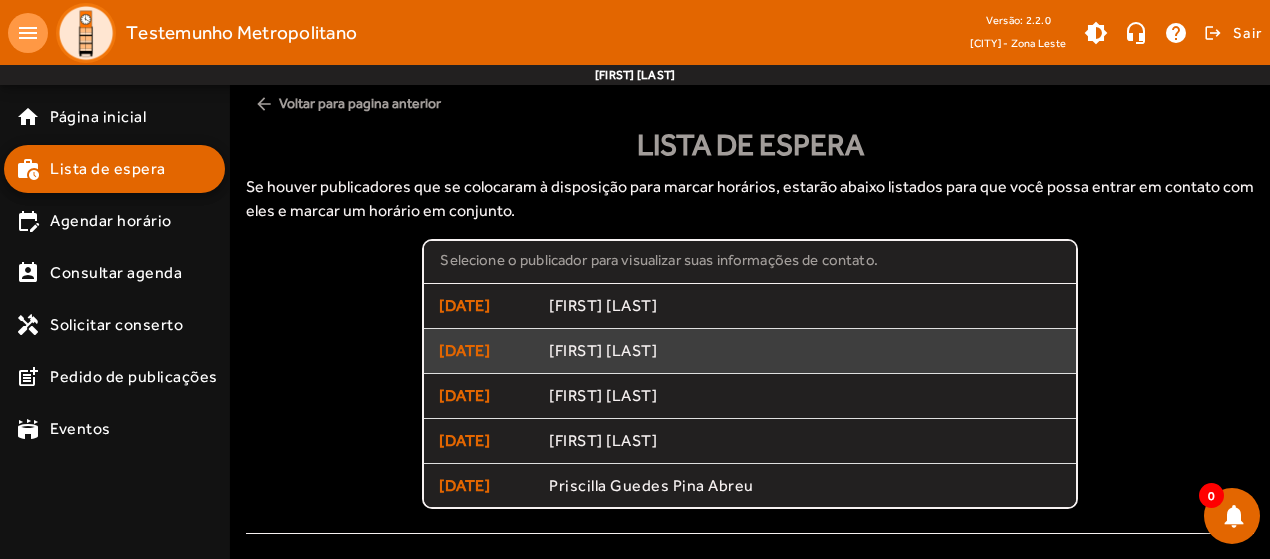 click on "[FIRST] [LAST]" 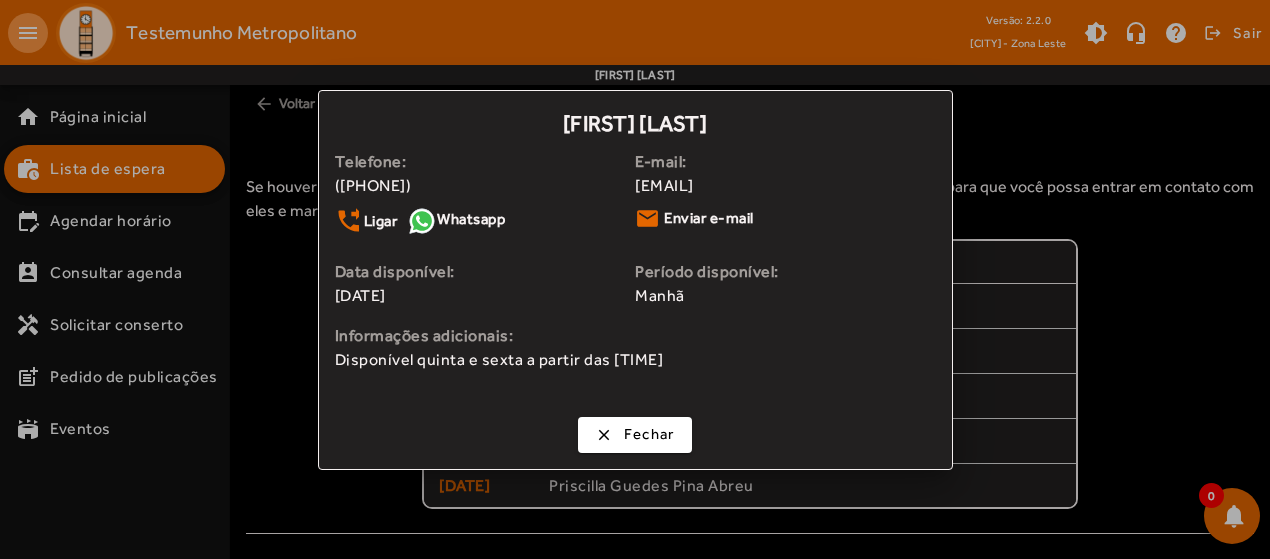 click at bounding box center [635, 279] 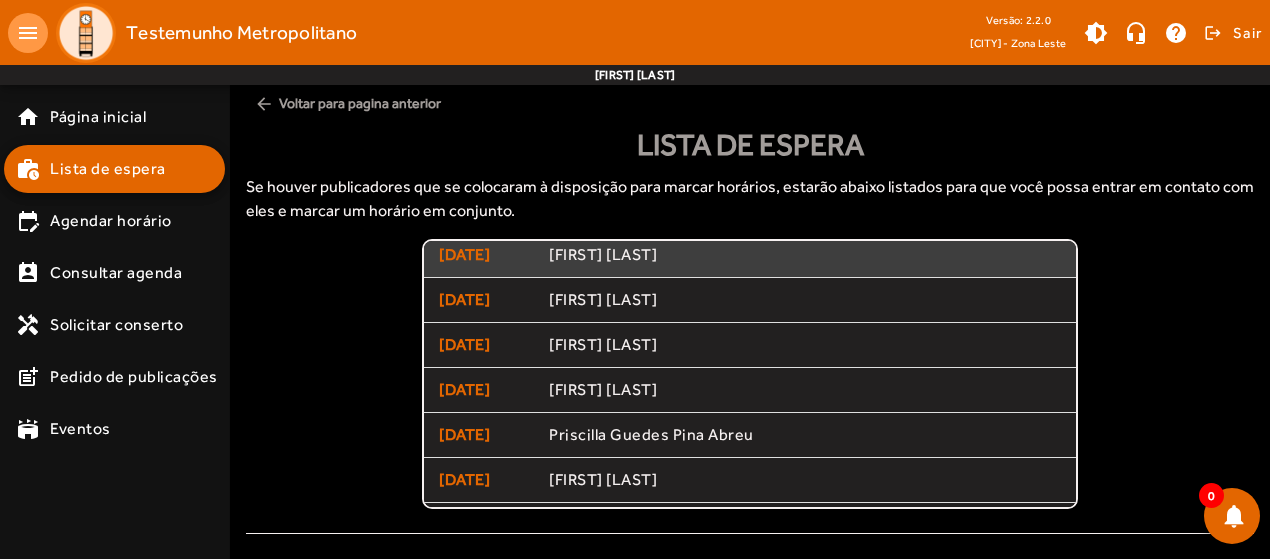 scroll, scrollTop: 92, scrollLeft: 0, axis: vertical 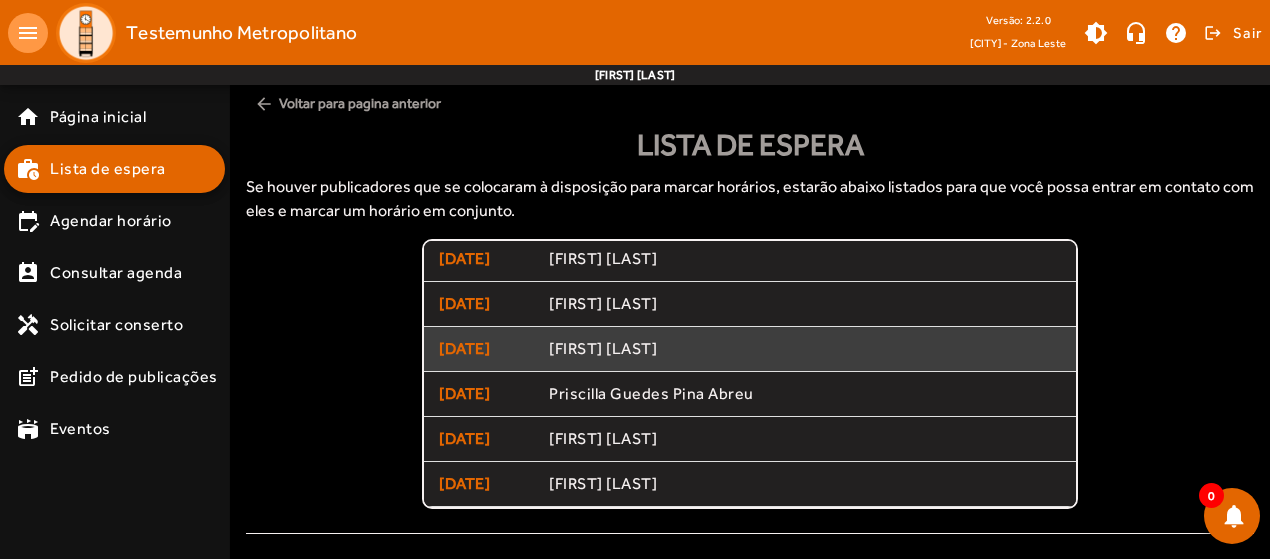 click on "[FIRST] [LAST]" 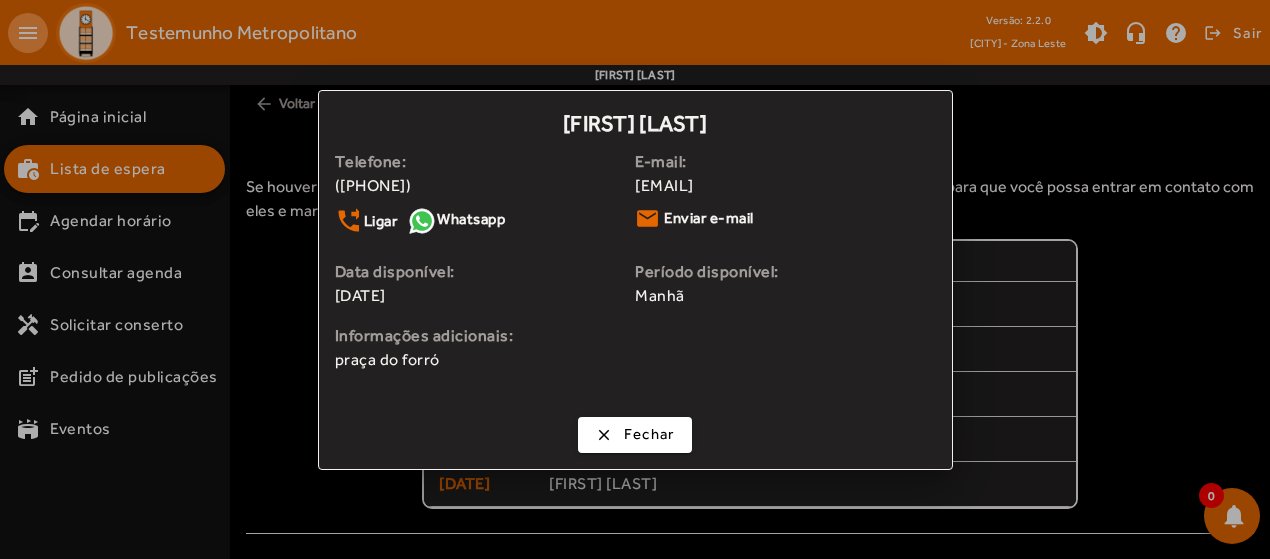 click at bounding box center [635, 279] 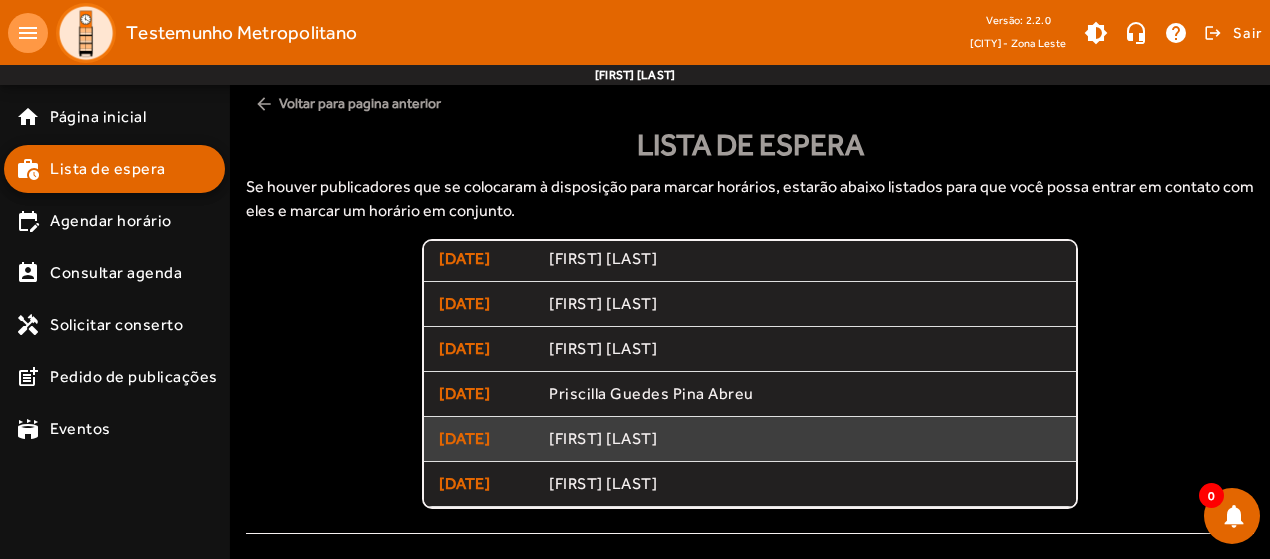 click on "[FIRST] [LAST]" 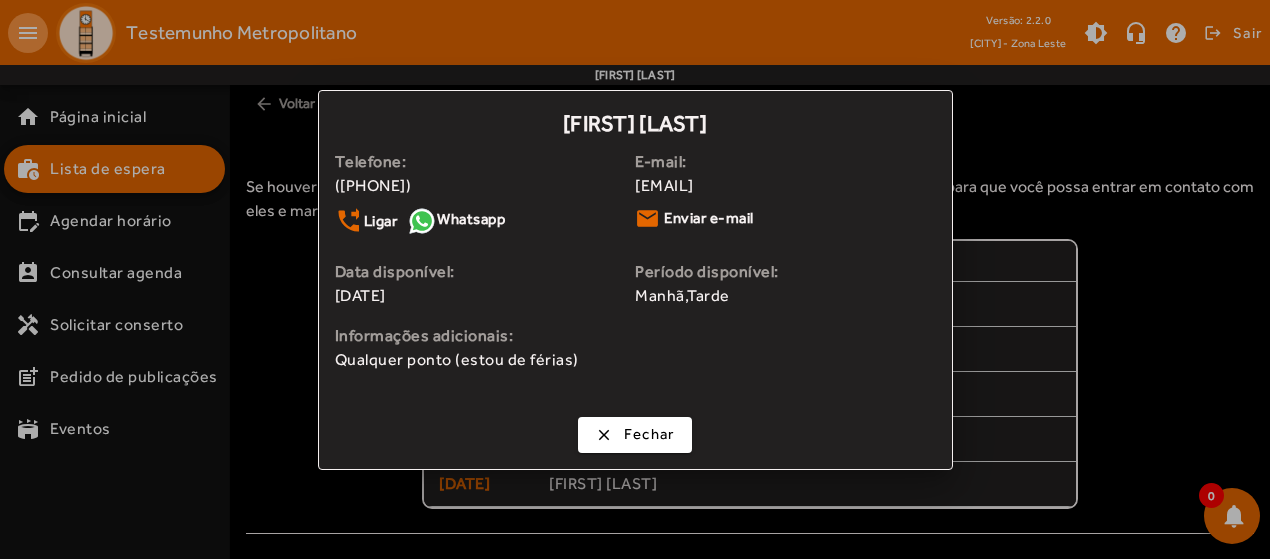 click at bounding box center [635, 279] 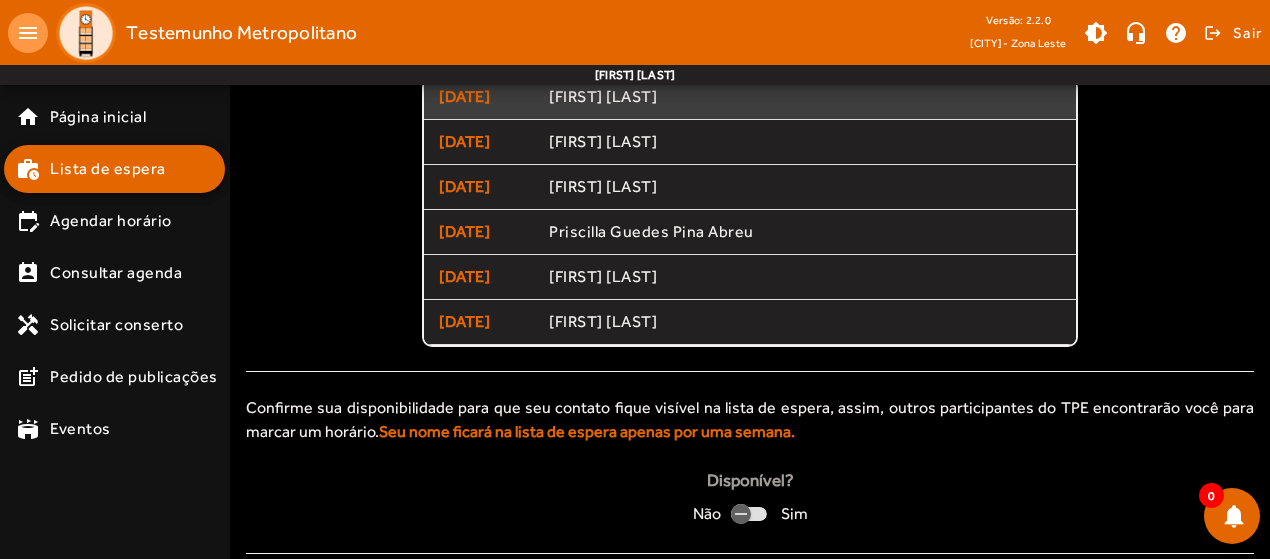 scroll, scrollTop: 181, scrollLeft: 0, axis: vertical 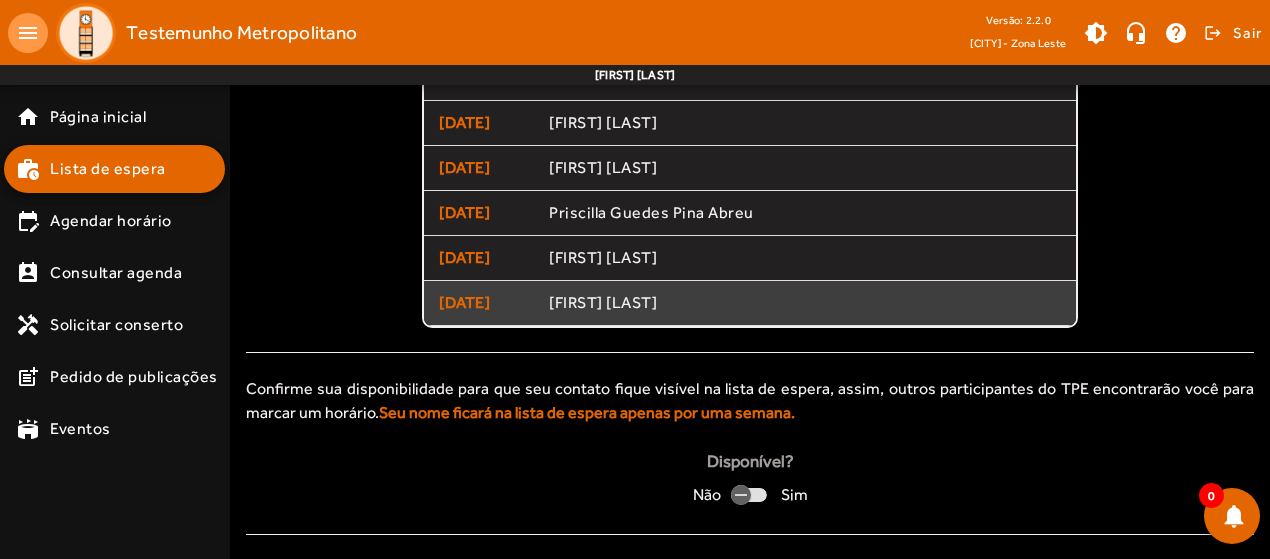 click on "[FIRST] [LAST]" 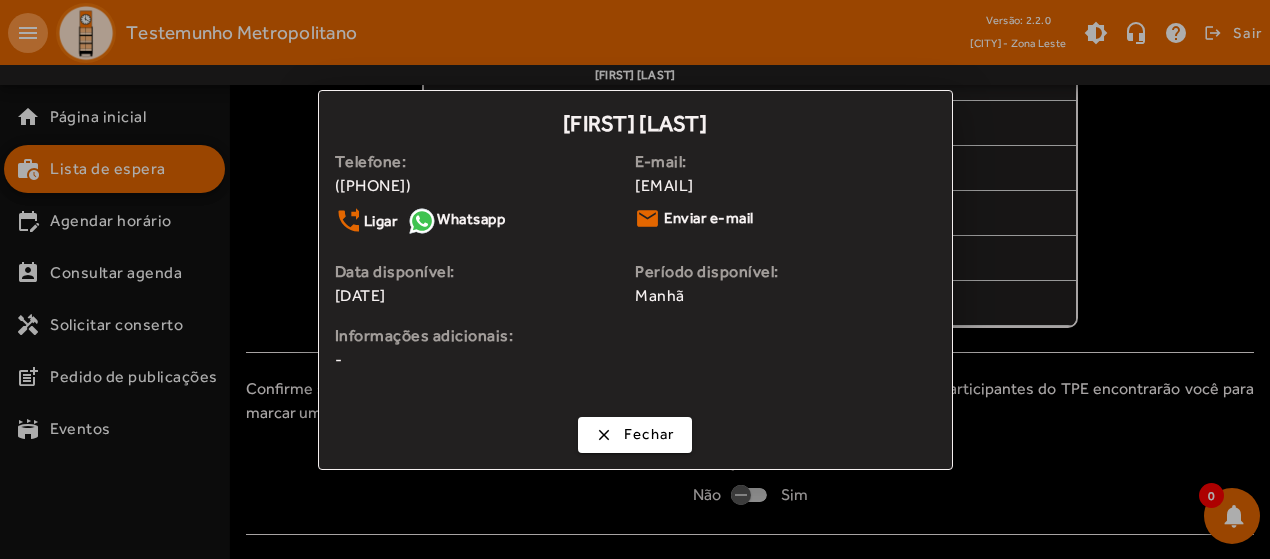 click at bounding box center (635, 279) 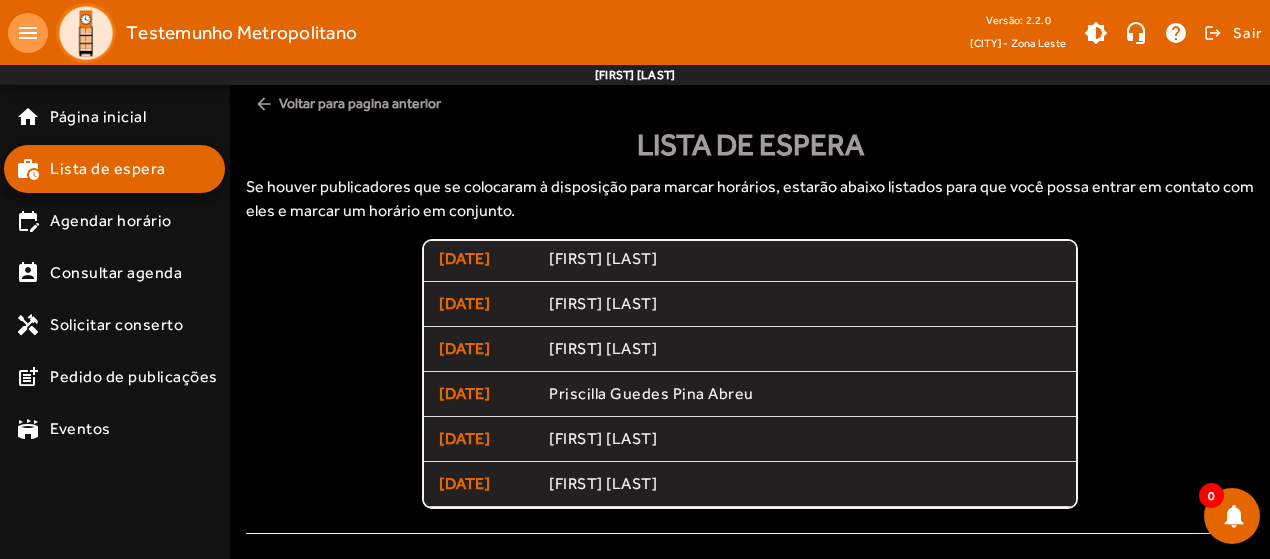scroll, scrollTop: 181, scrollLeft: 0, axis: vertical 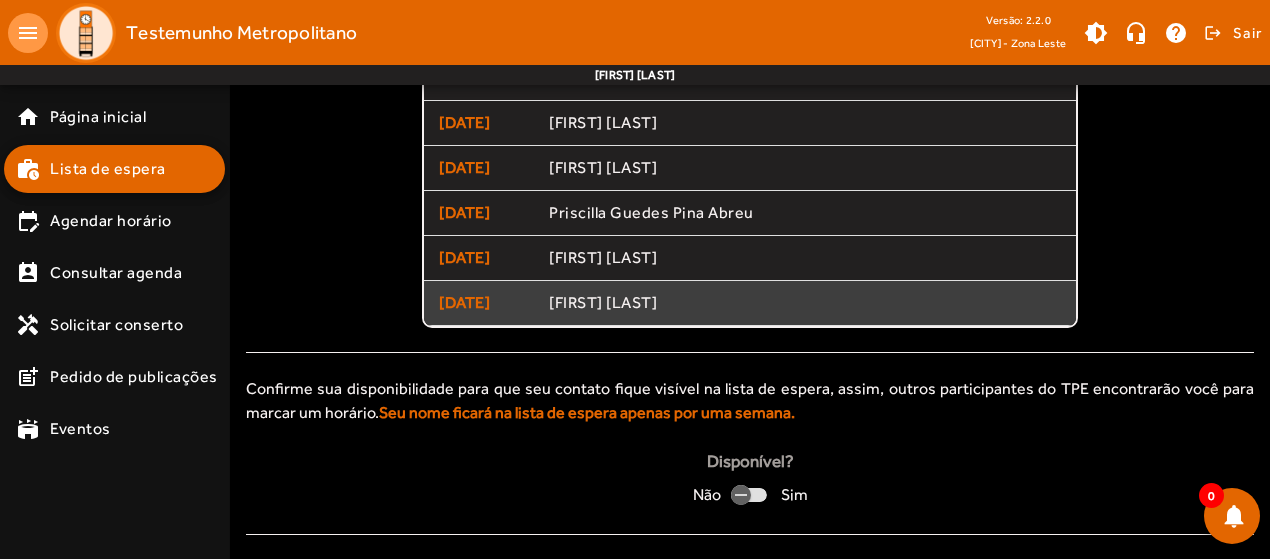 click on "[FIRST] [LAST]" 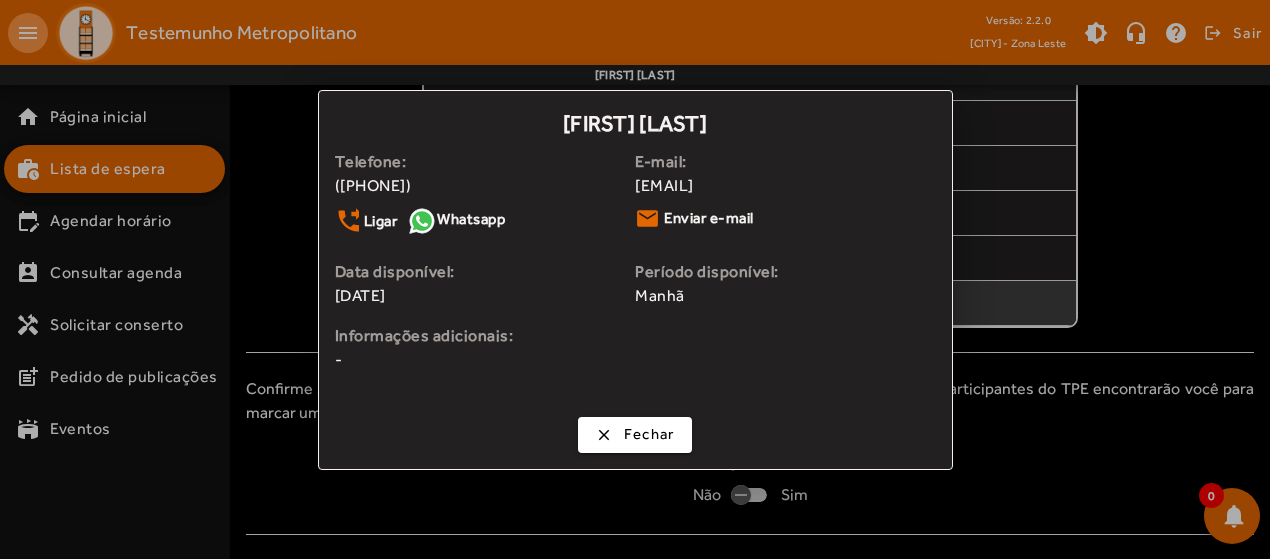 scroll, scrollTop: 0, scrollLeft: 0, axis: both 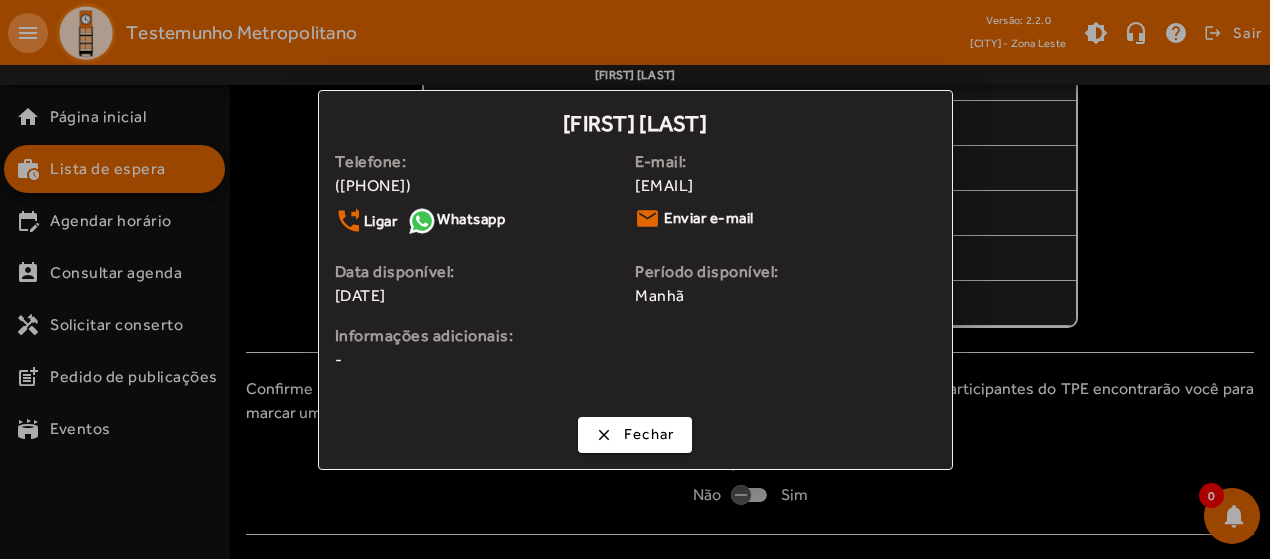 click at bounding box center [635, 279] 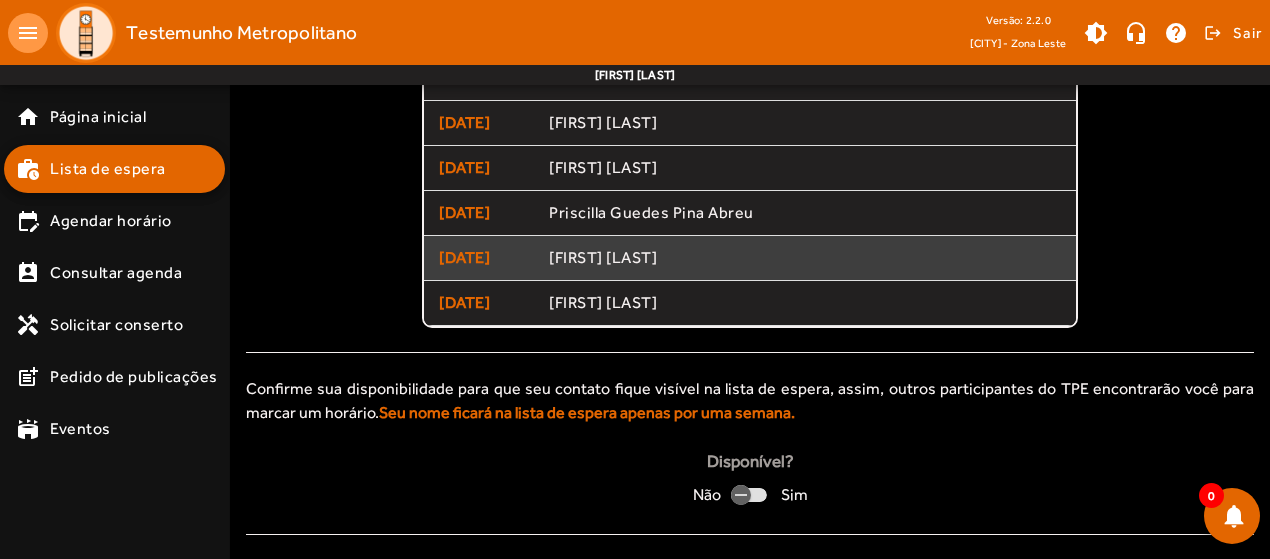 scroll, scrollTop: 181, scrollLeft: 0, axis: vertical 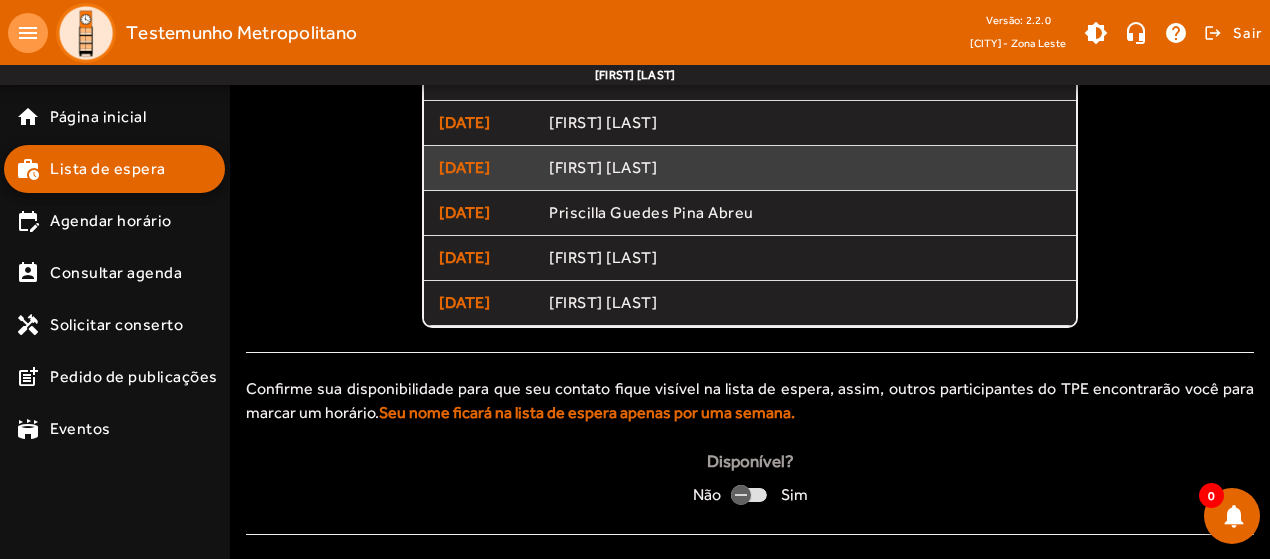 click on "[FIRST] [LAST]" 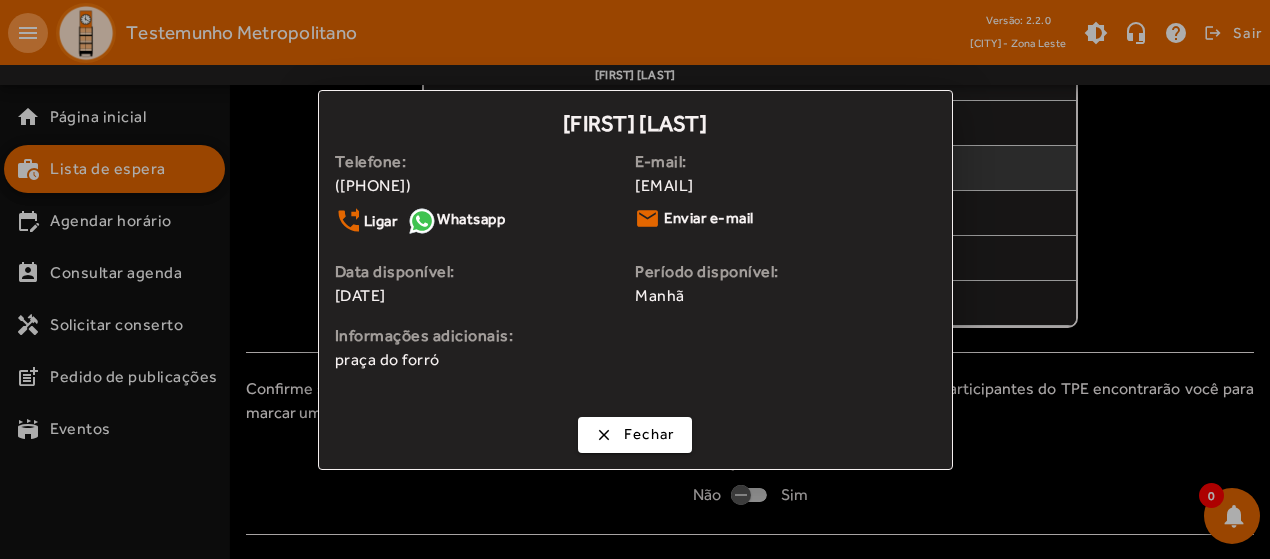 scroll, scrollTop: 0, scrollLeft: 0, axis: both 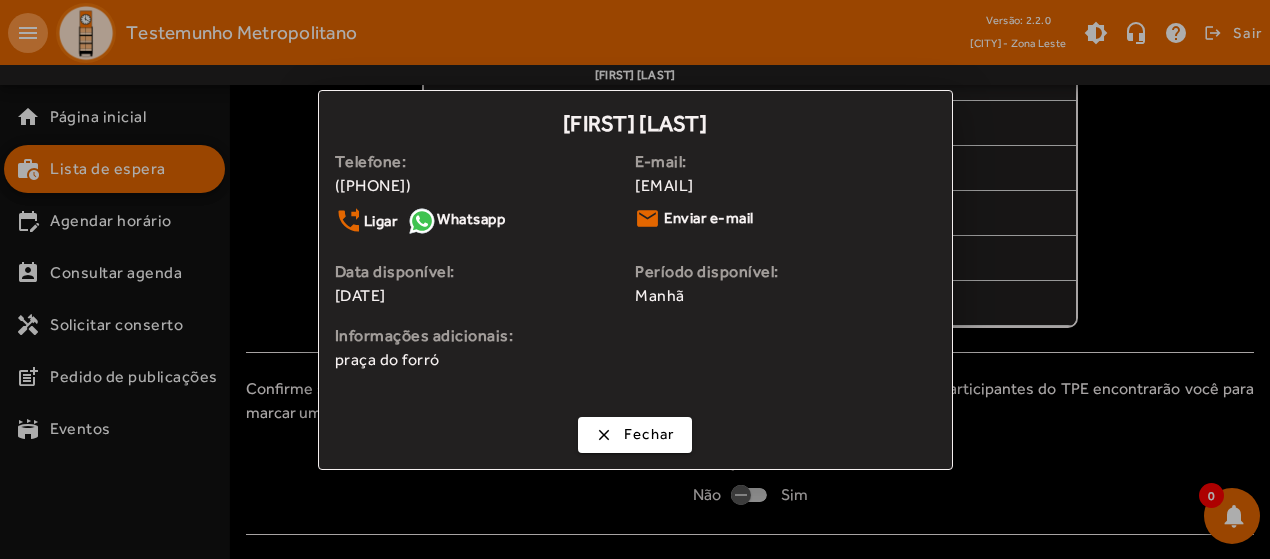 click at bounding box center (635, 279) 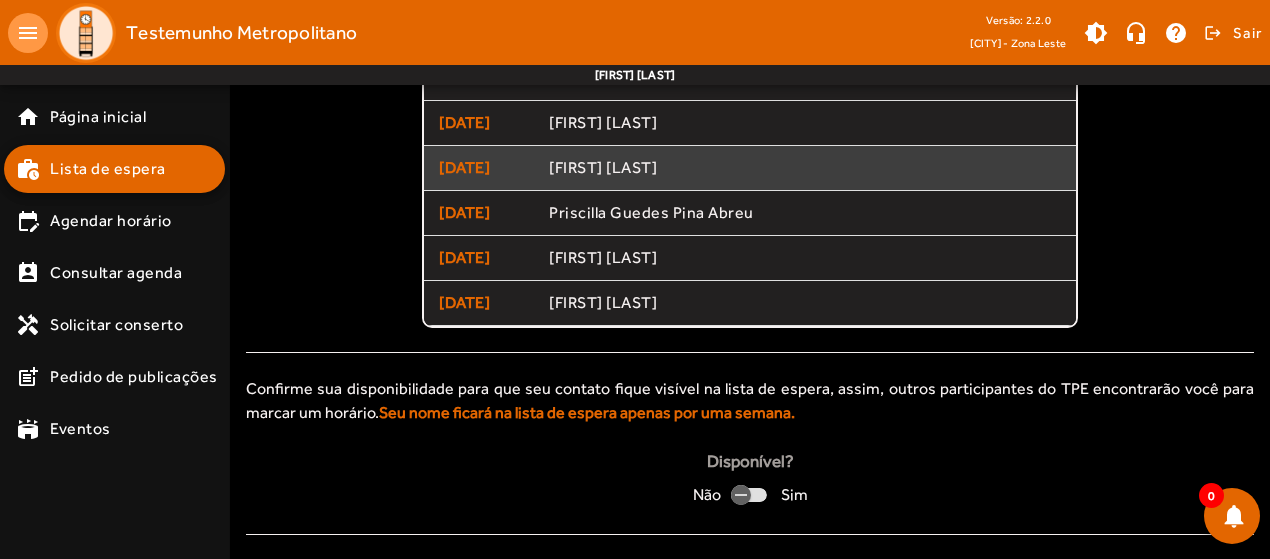 click on "[FIRST] [LAST]" 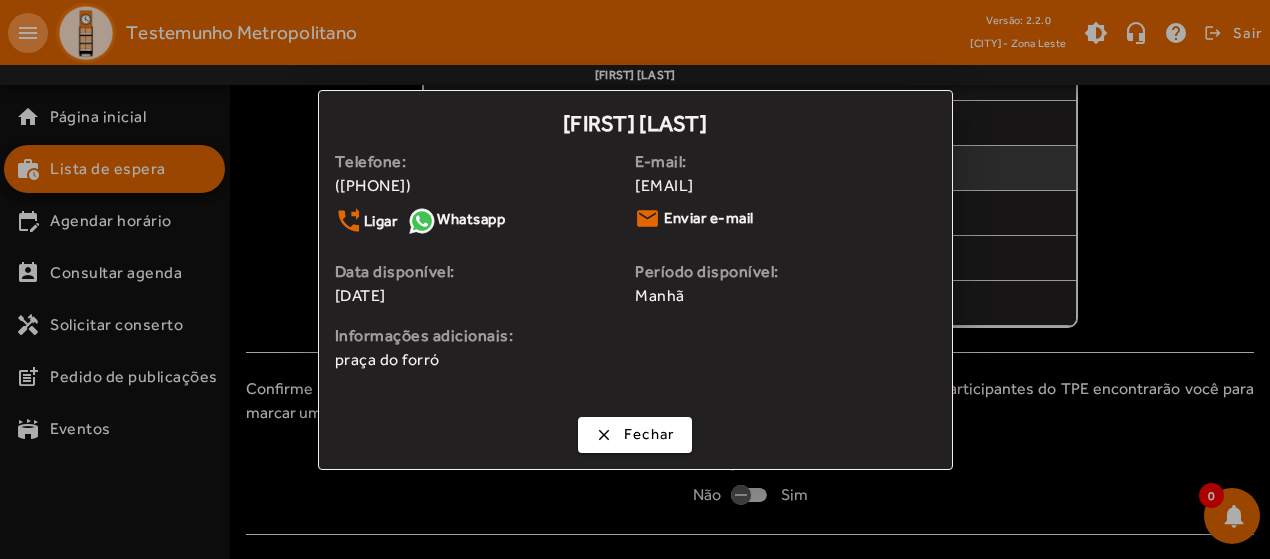 scroll, scrollTop: 0, scrollLeft: 0, axis: both 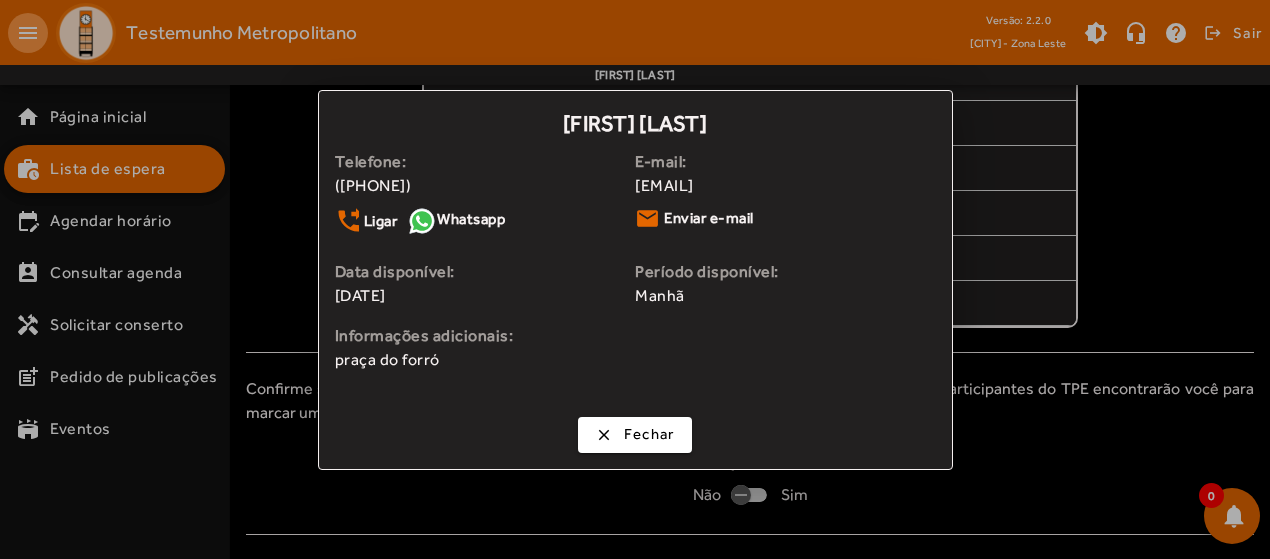 click at bounding box center [635, 279] 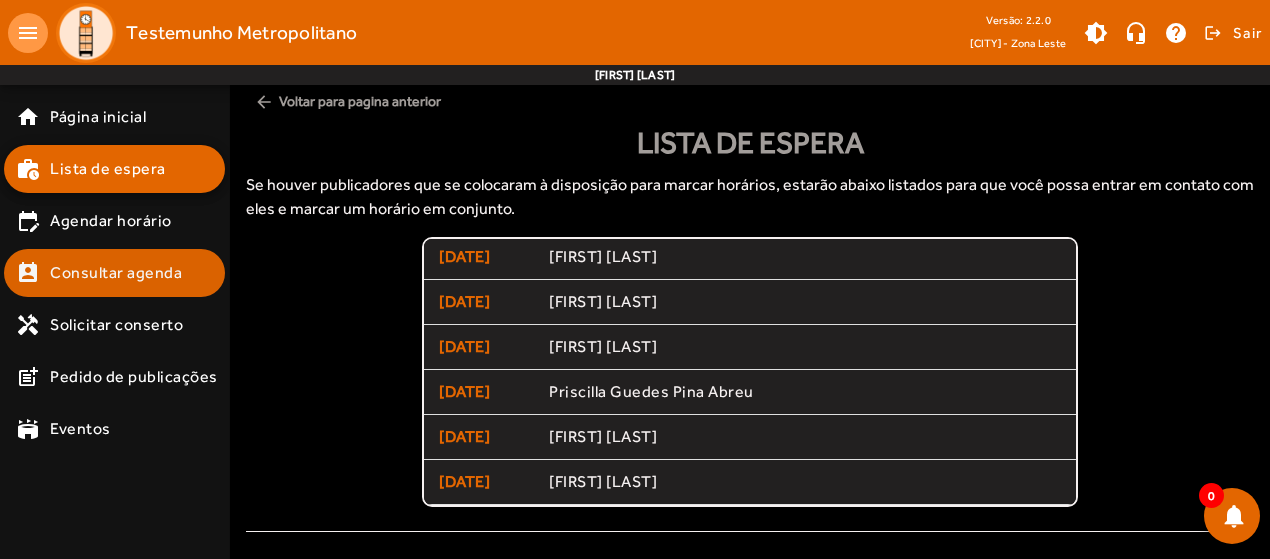 scroll, scrollTop: 0, scrollLeft: 0, axis: both 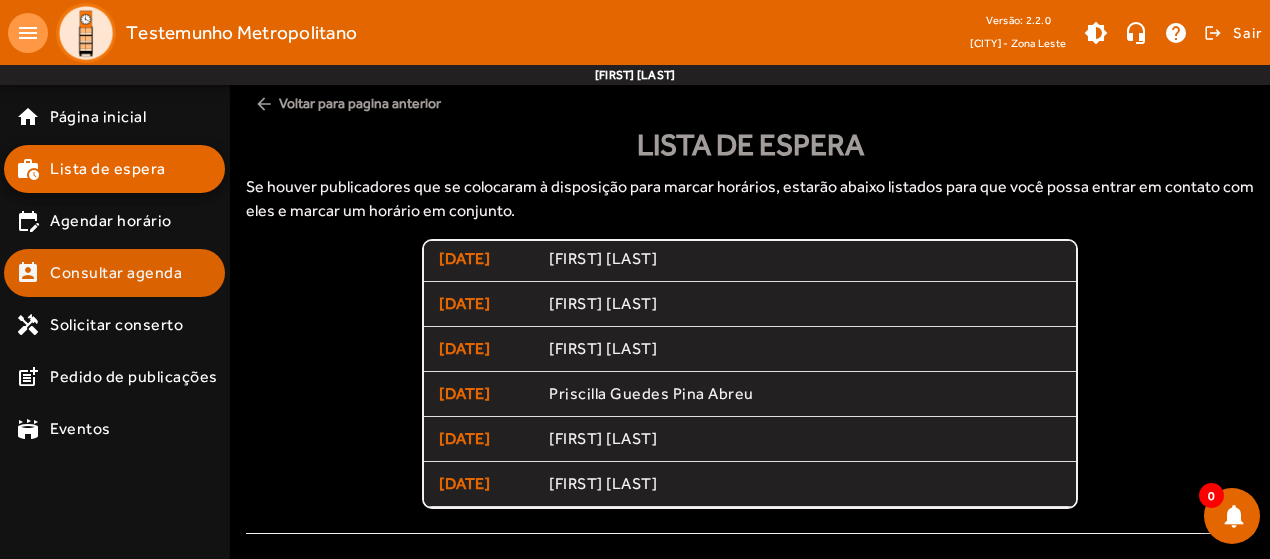 click on "Consultar agenda" 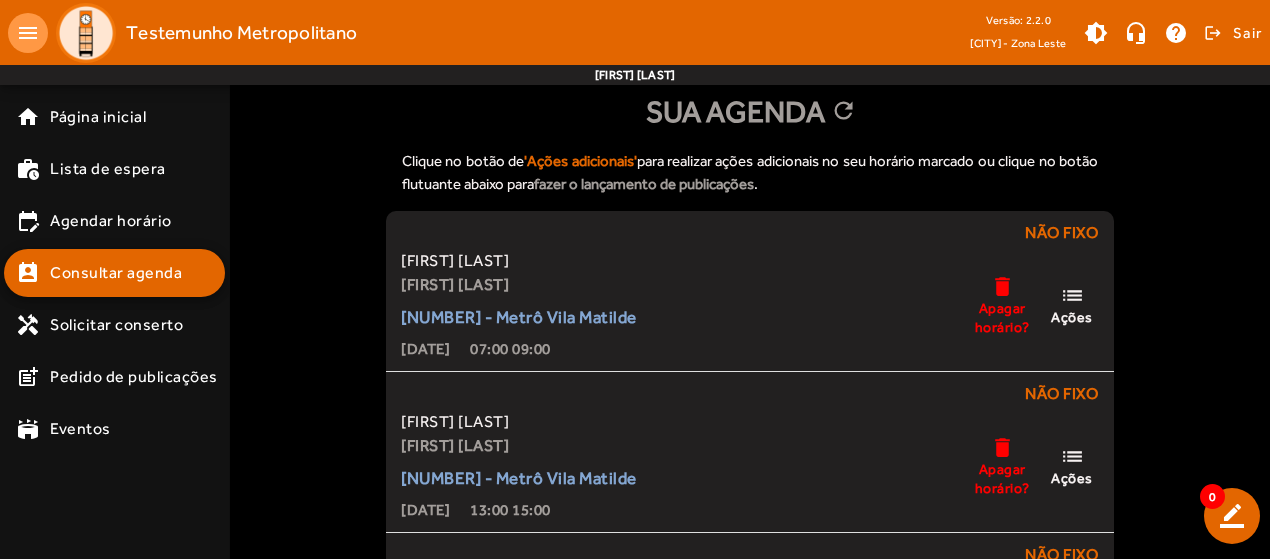 scroll, scrollTop: 0, scrollLeft: 0, axis: both 